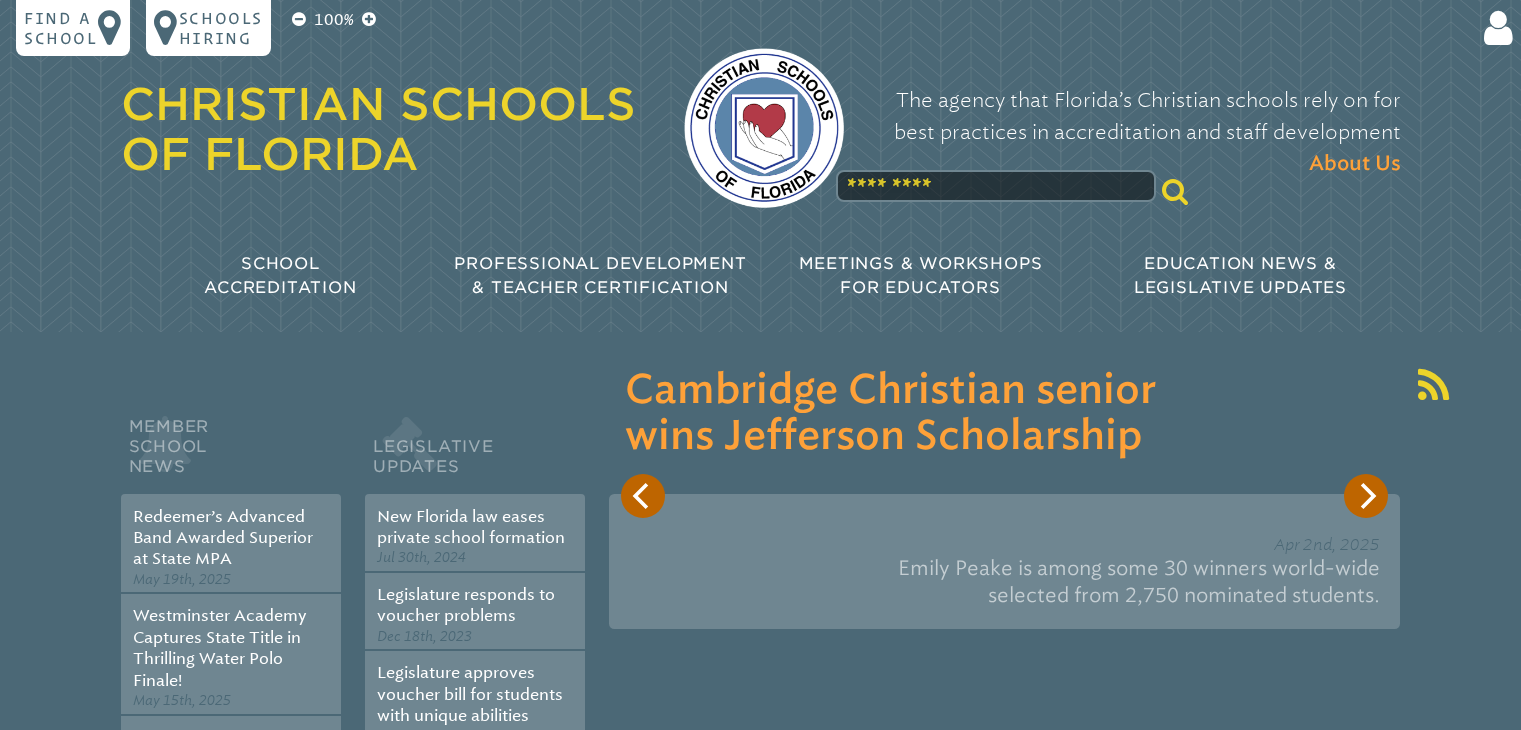 scroll, scrollTop: 0, scrollLeft: 0, axis: both 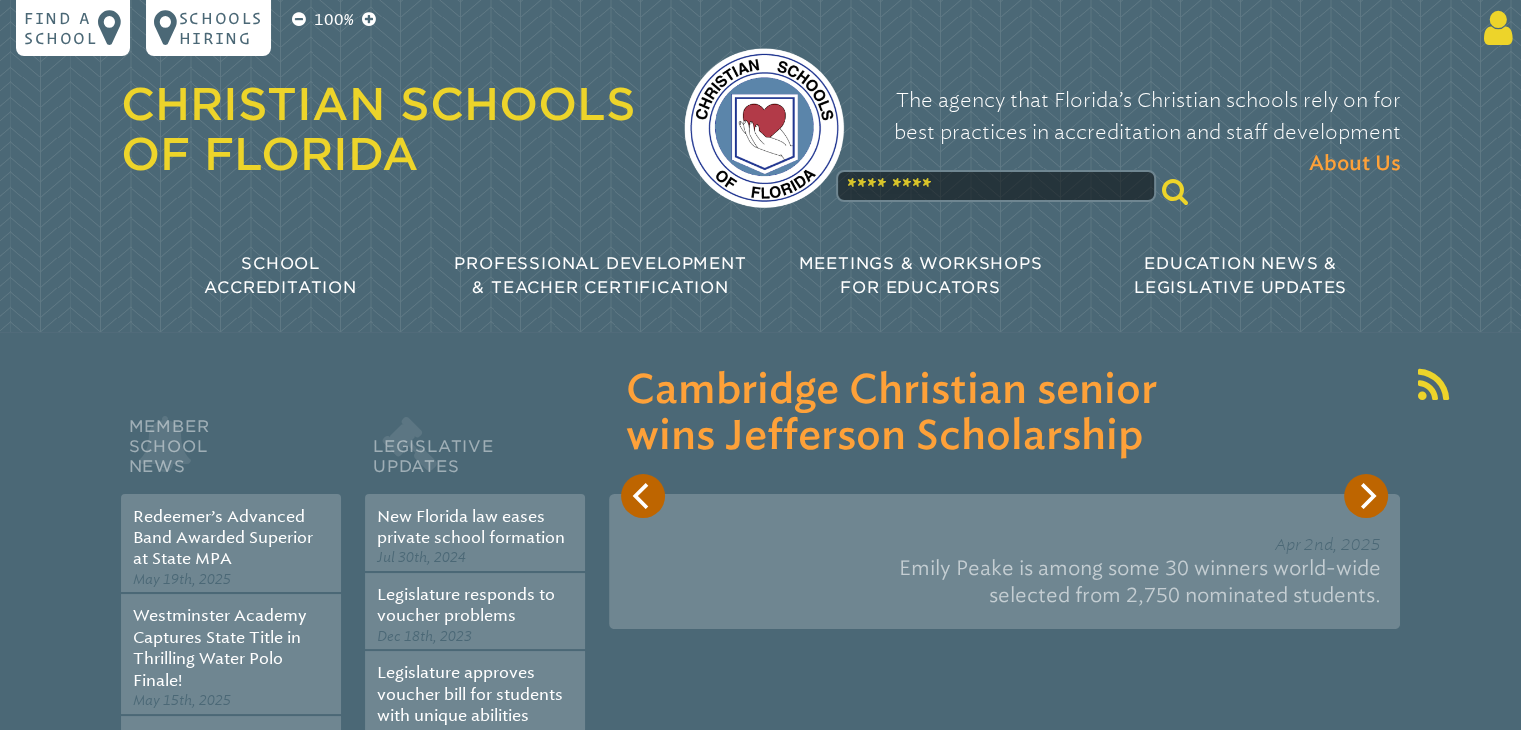 click at bounding box center [1494, 28] 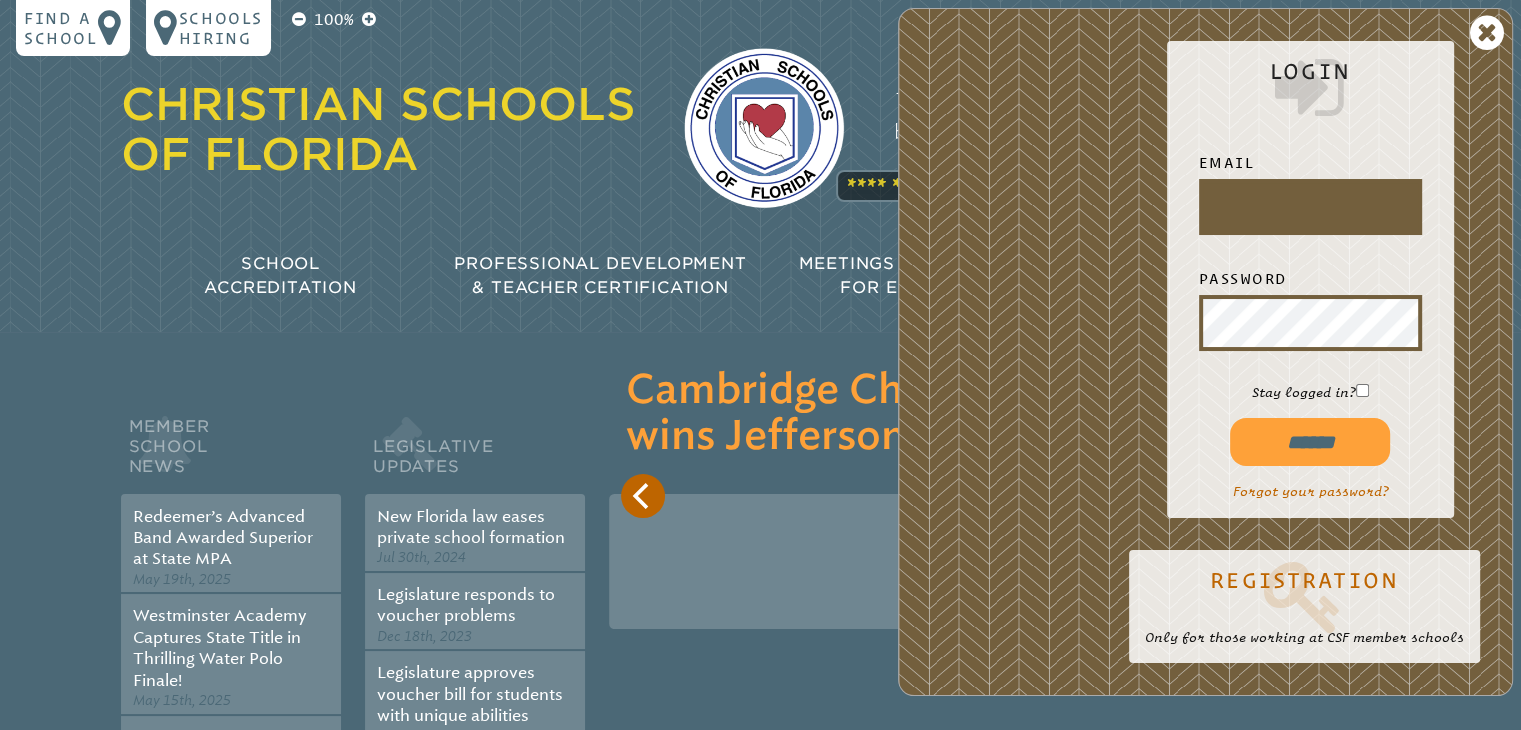 click at bounding box center (1310, 207) 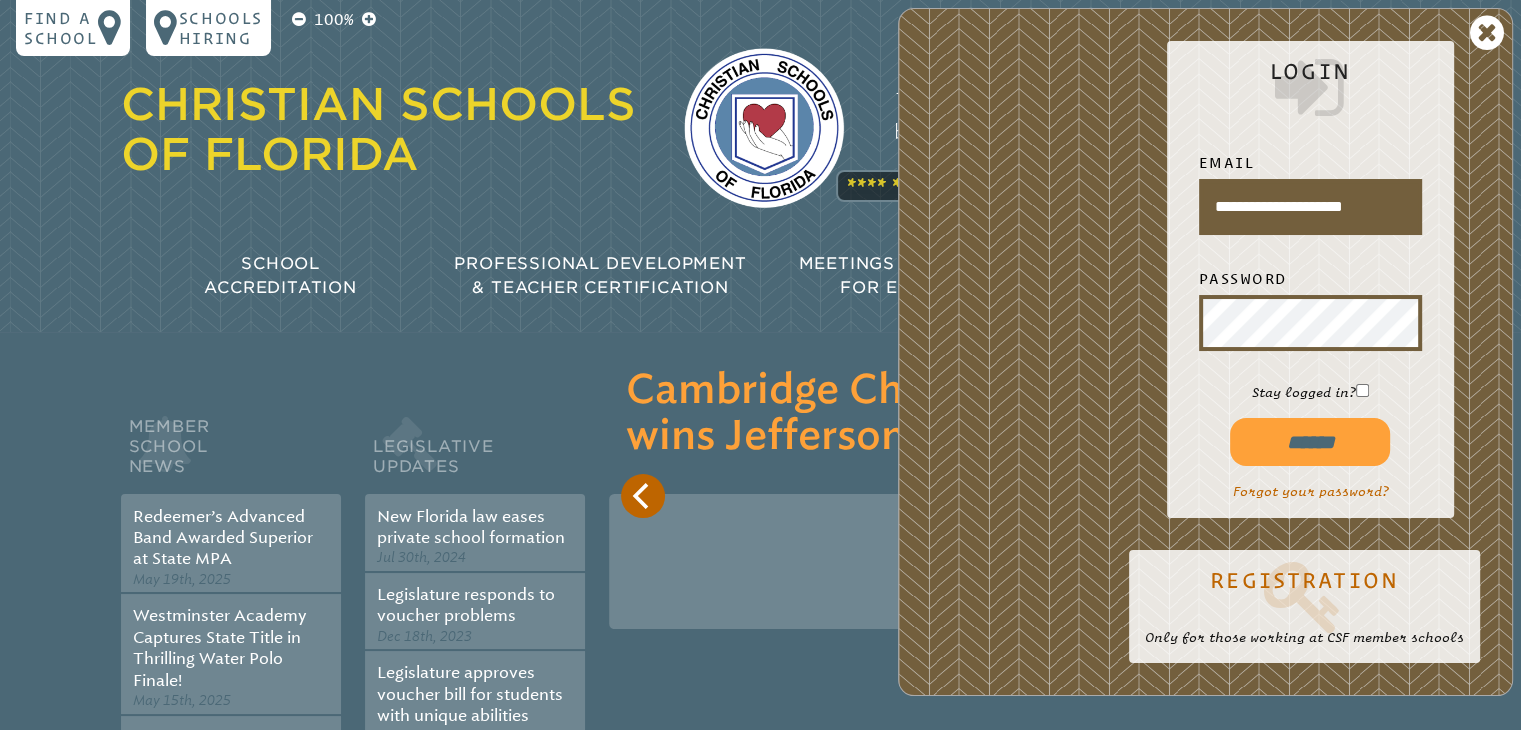 click on "******" at bounding box center (1310, 442) 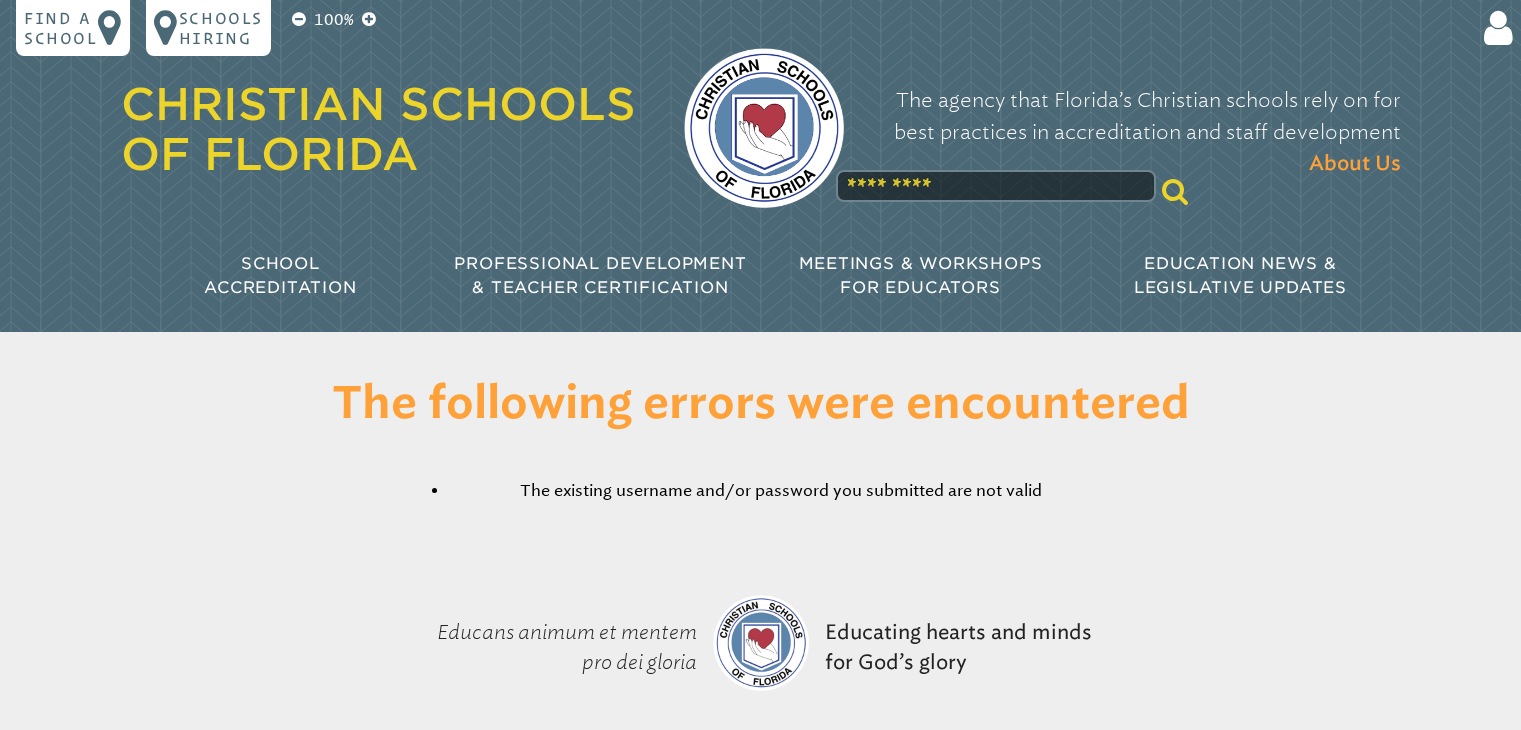 scroll, scrollTop: 0, scrollLeft: 0, axis: both 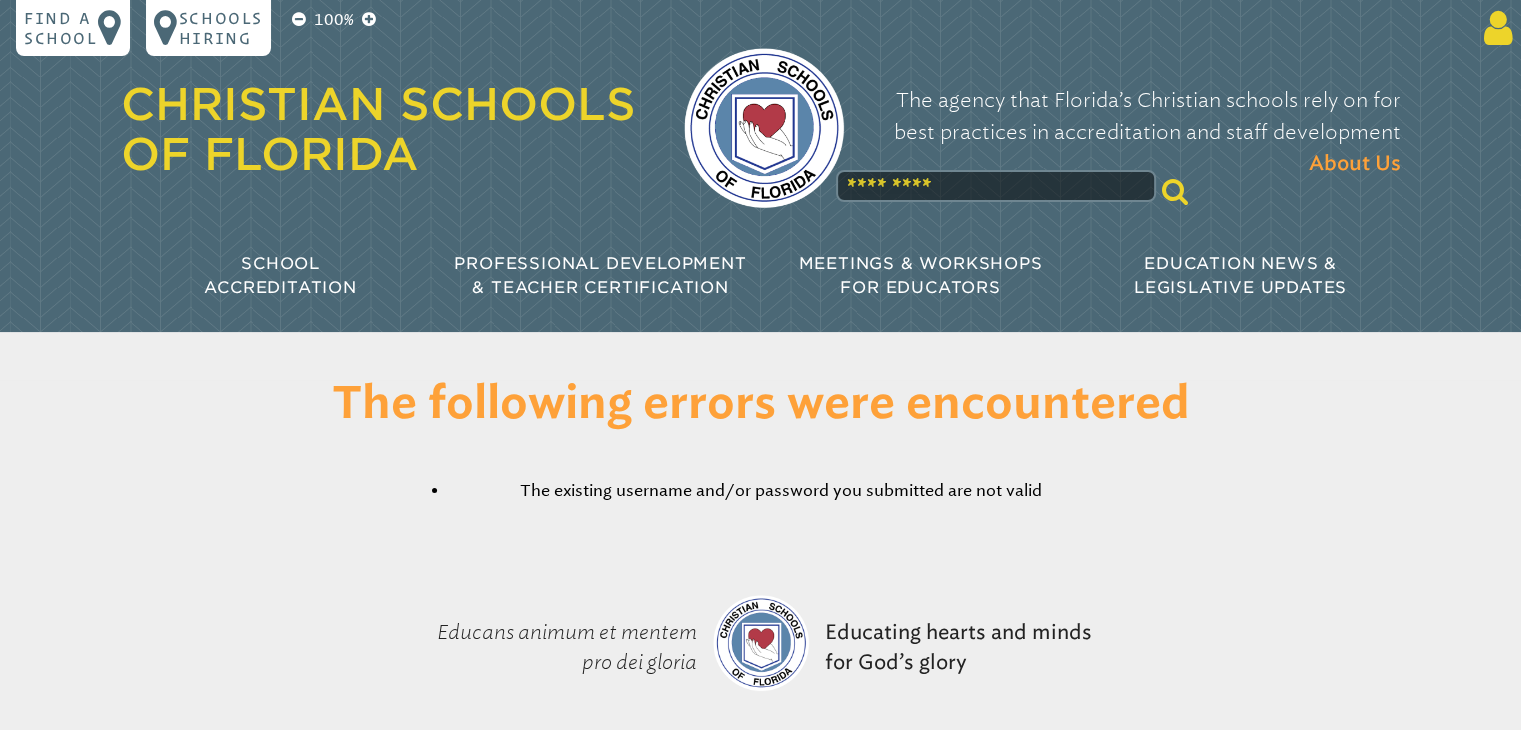 click at bounding box center [1494, 28] 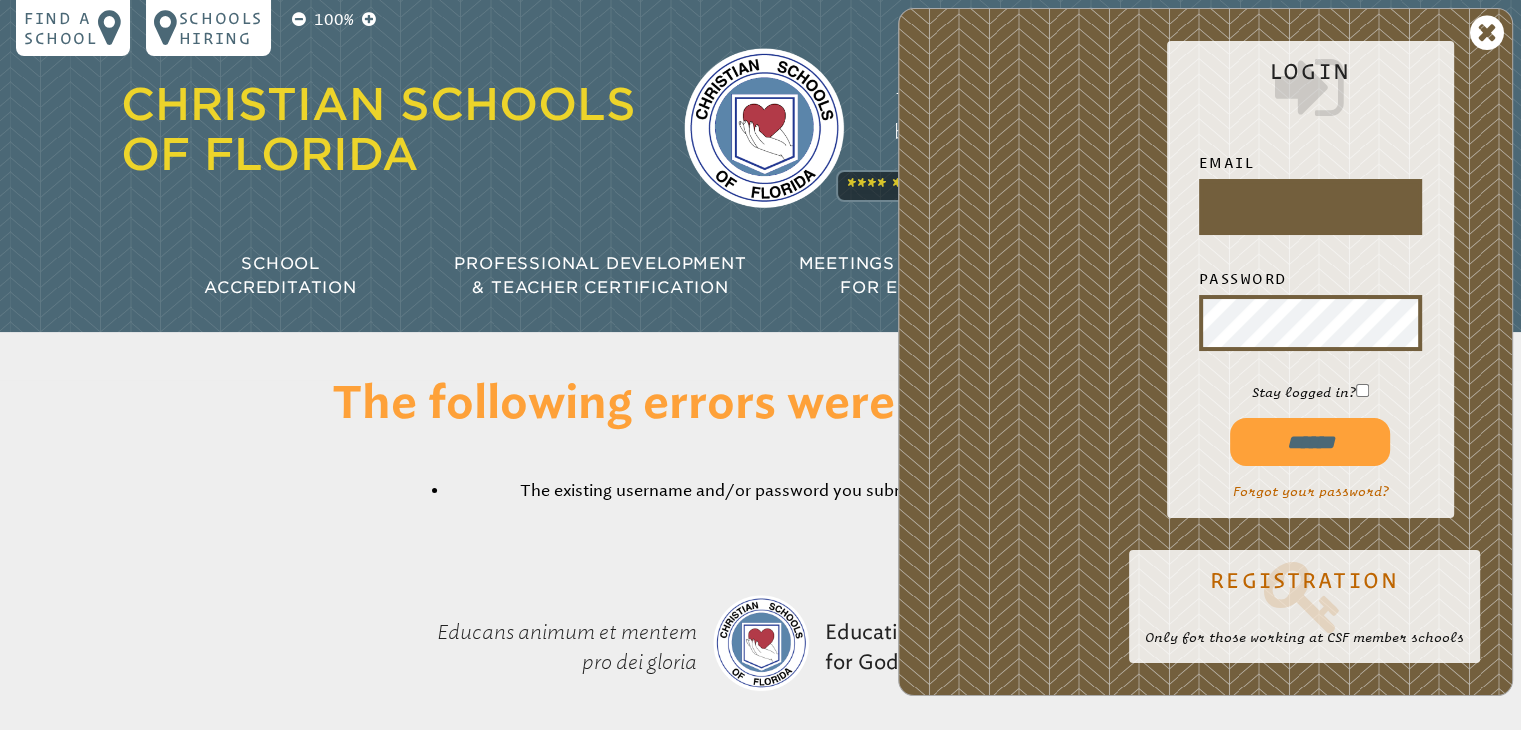 click at bounding box center (1310, 207) 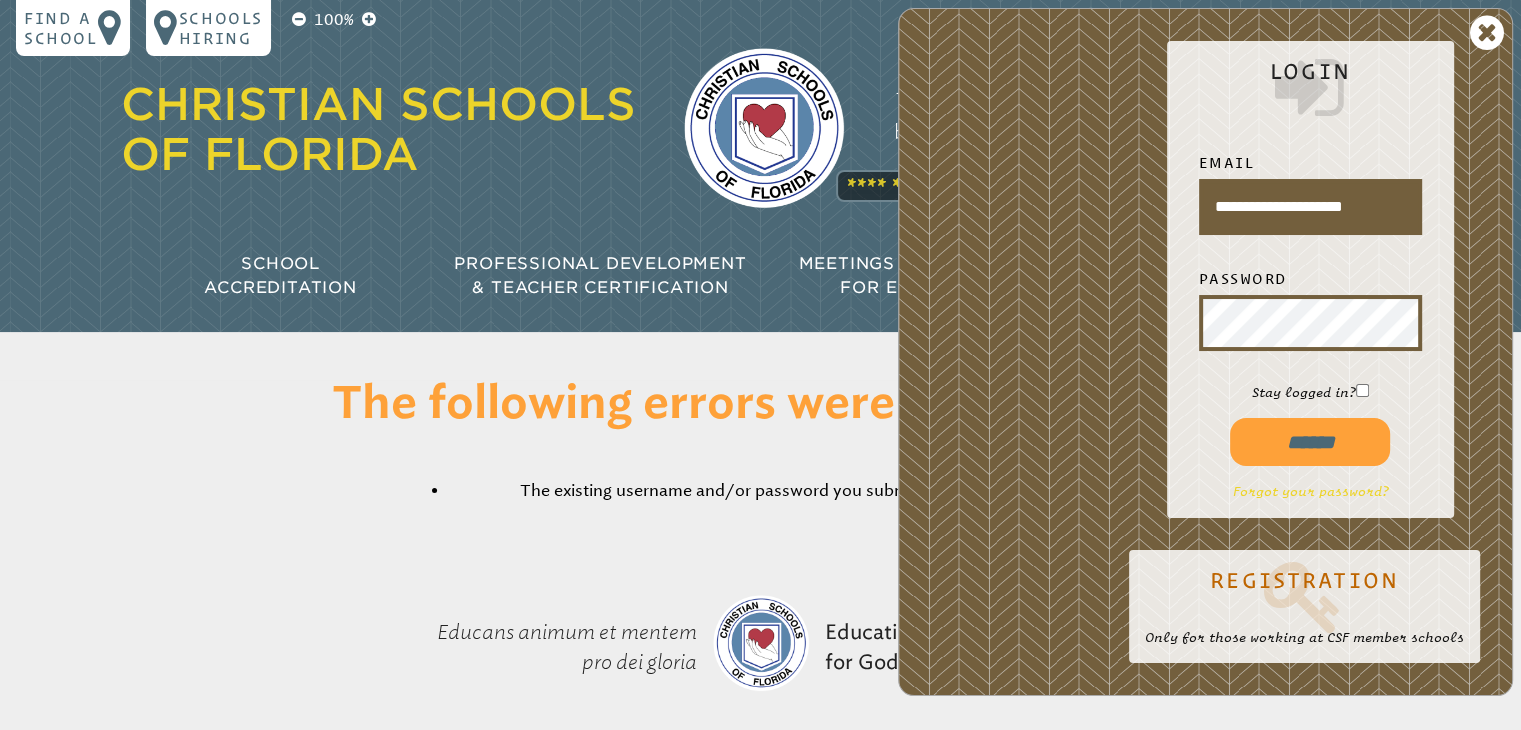 click on "Forgot your password?" at bounding box center [1310, 491] 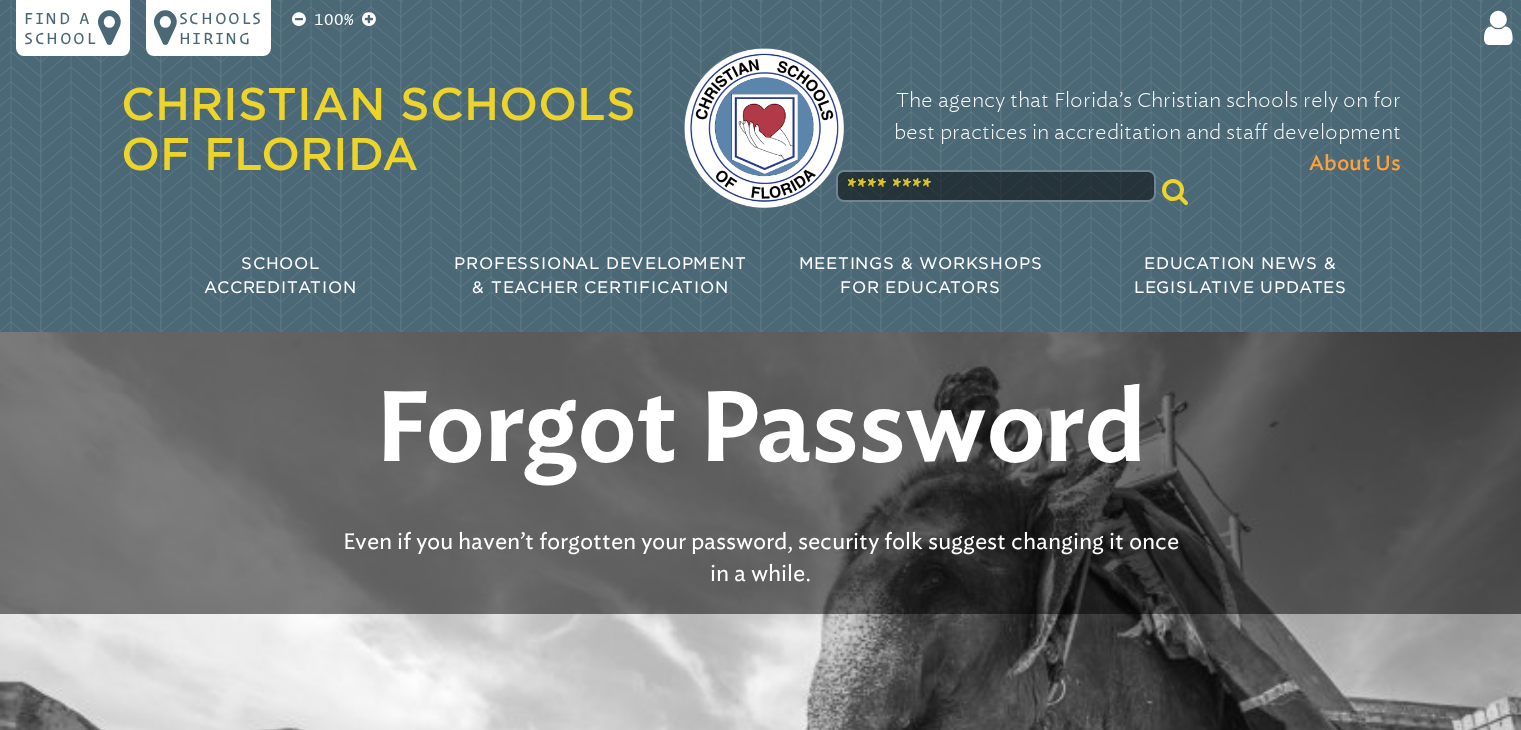 scroll, scrollTop: 0, scrollLeft: 0, axis: both 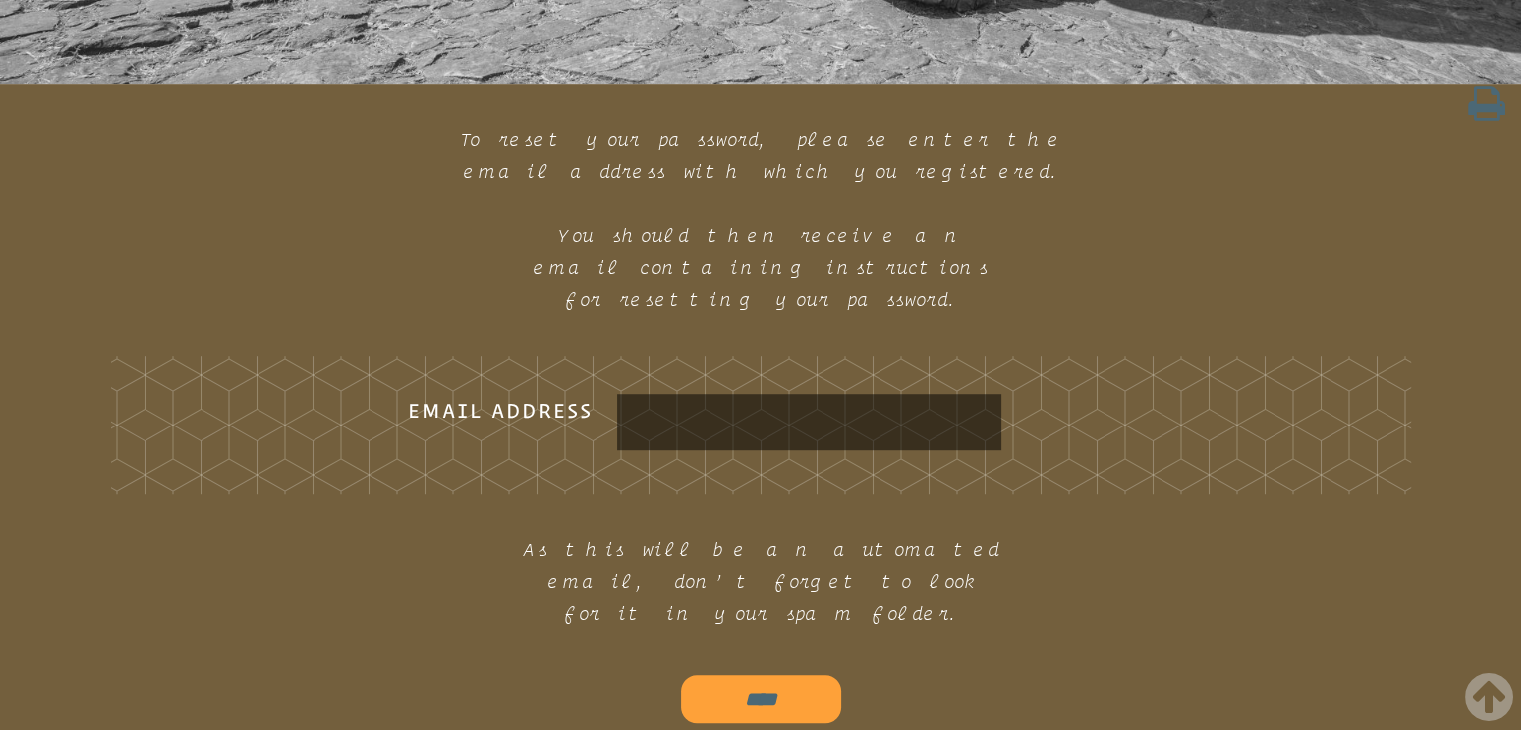 click on "Email Address" at bounding box center (809, 422) 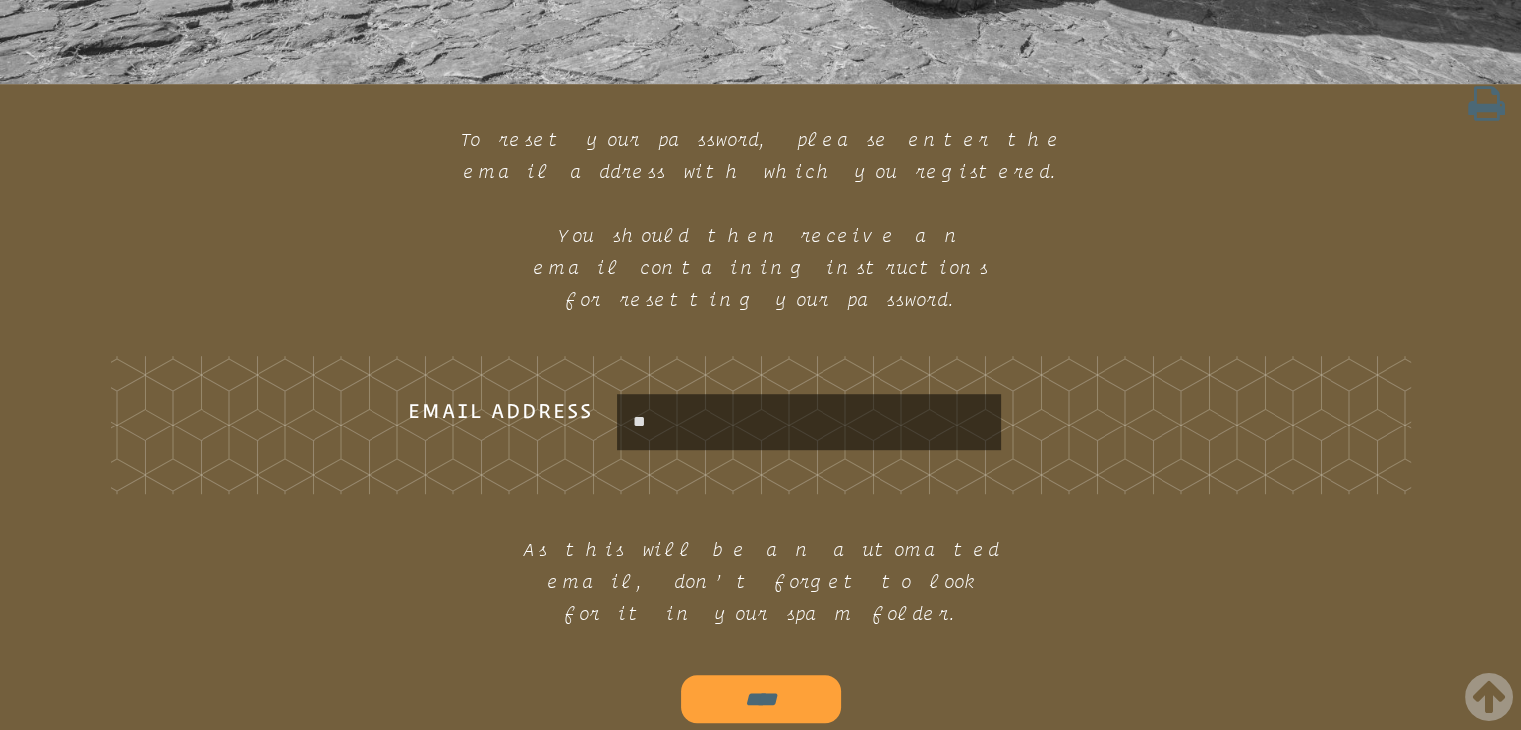 type on "*" 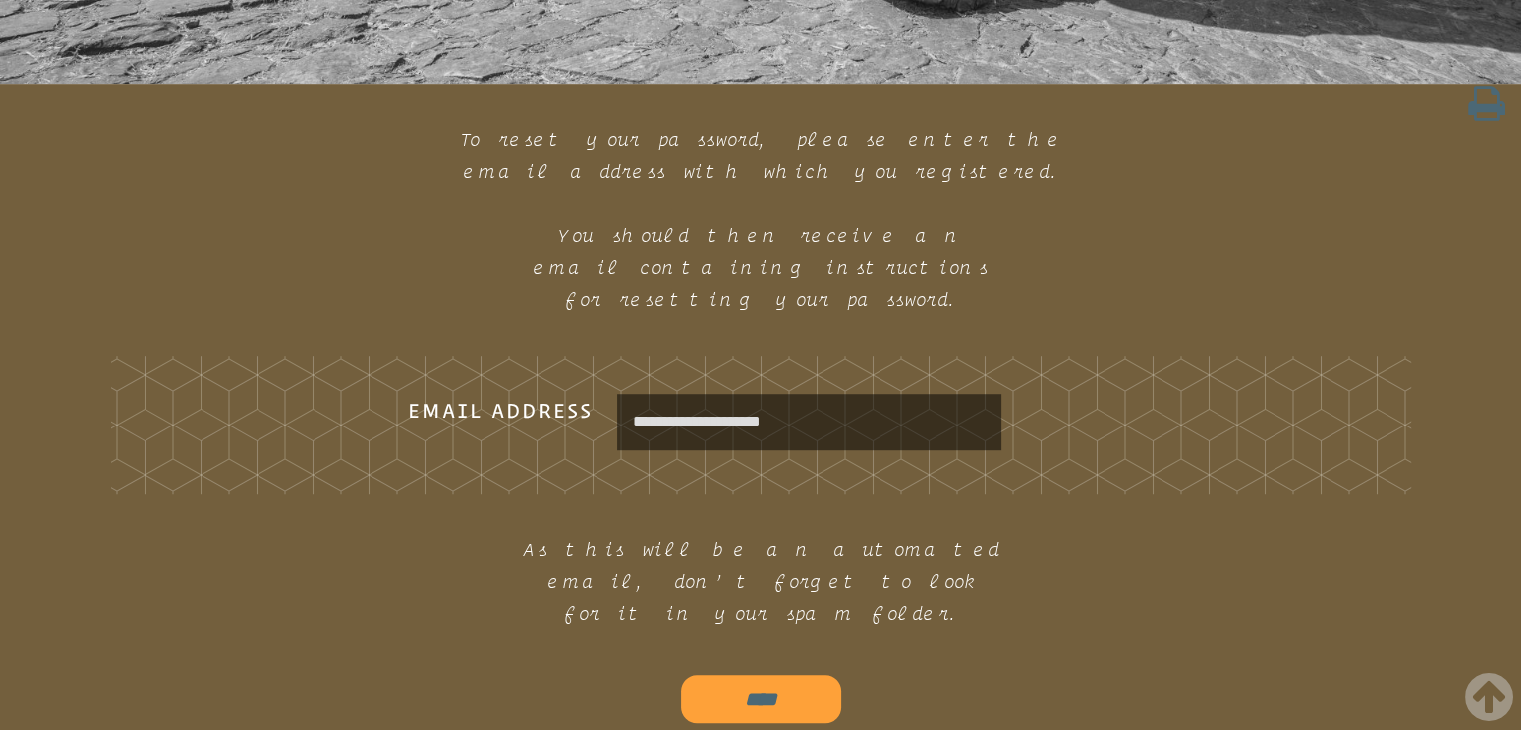 click on "****" at bounding box center [761, 699] 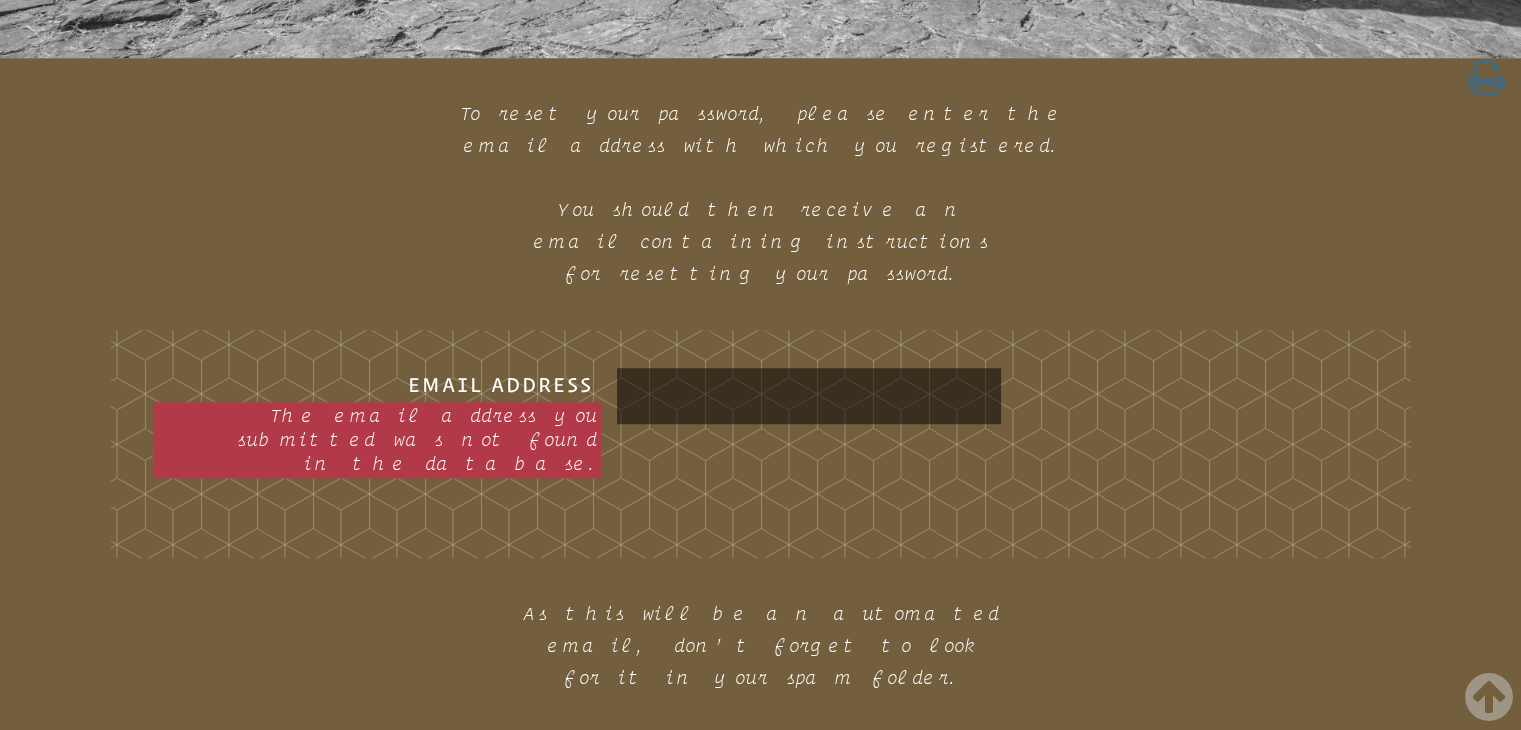 scroll, scrollTop: 1200, scrollLeft: 0, axis: vertical 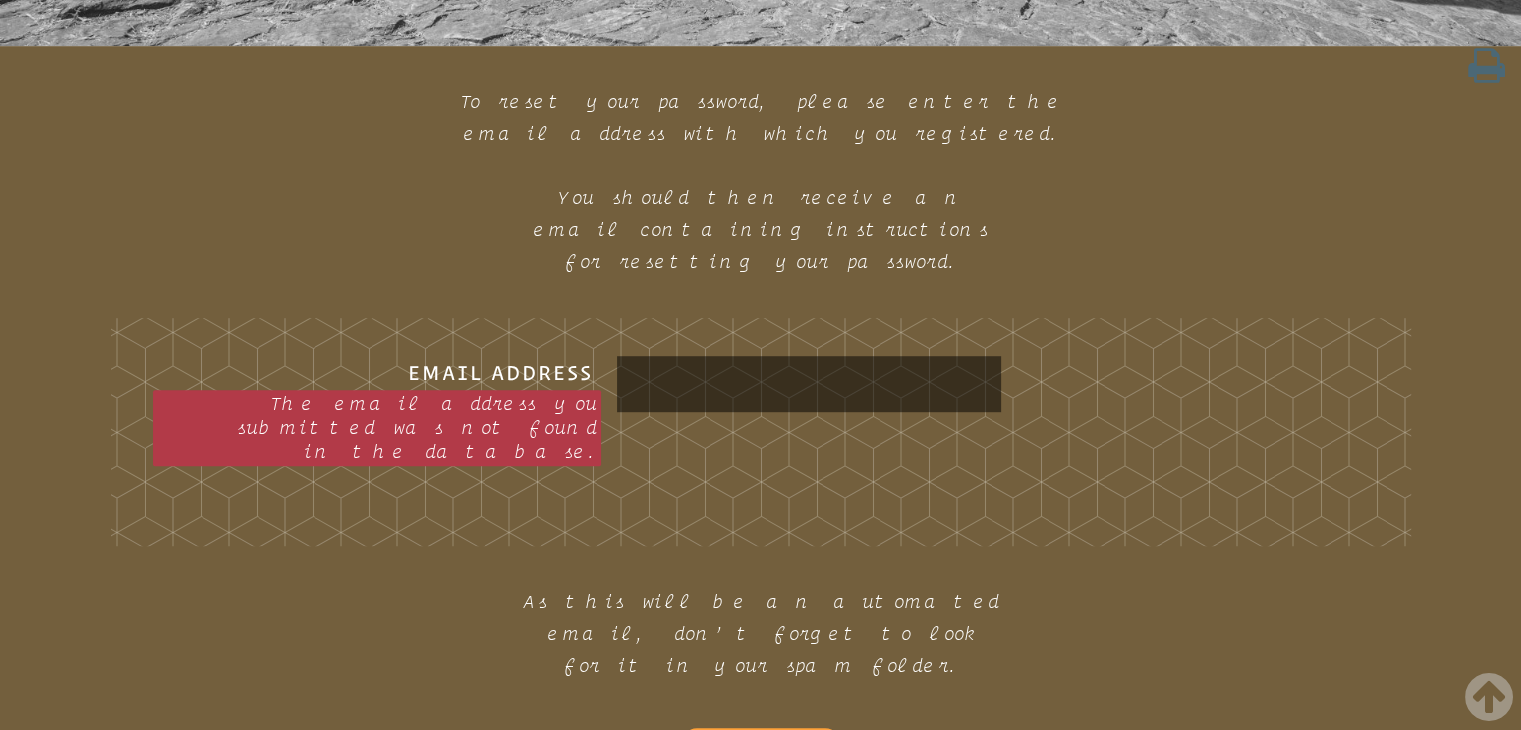click on "Email Address
The email address you submitted was not found in the database." at bounding box center [809, 384] 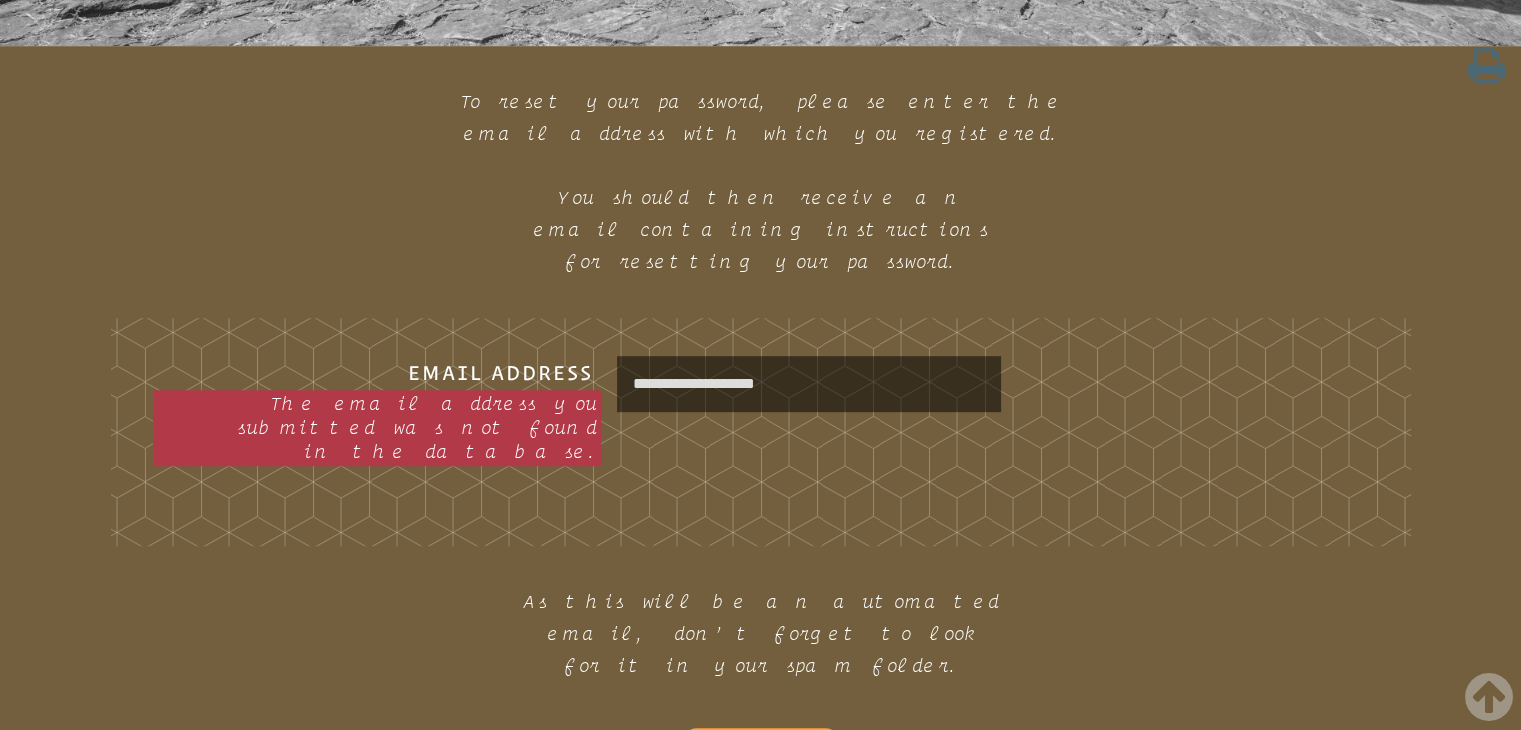 click on "****" at bounding box center (761, 752) 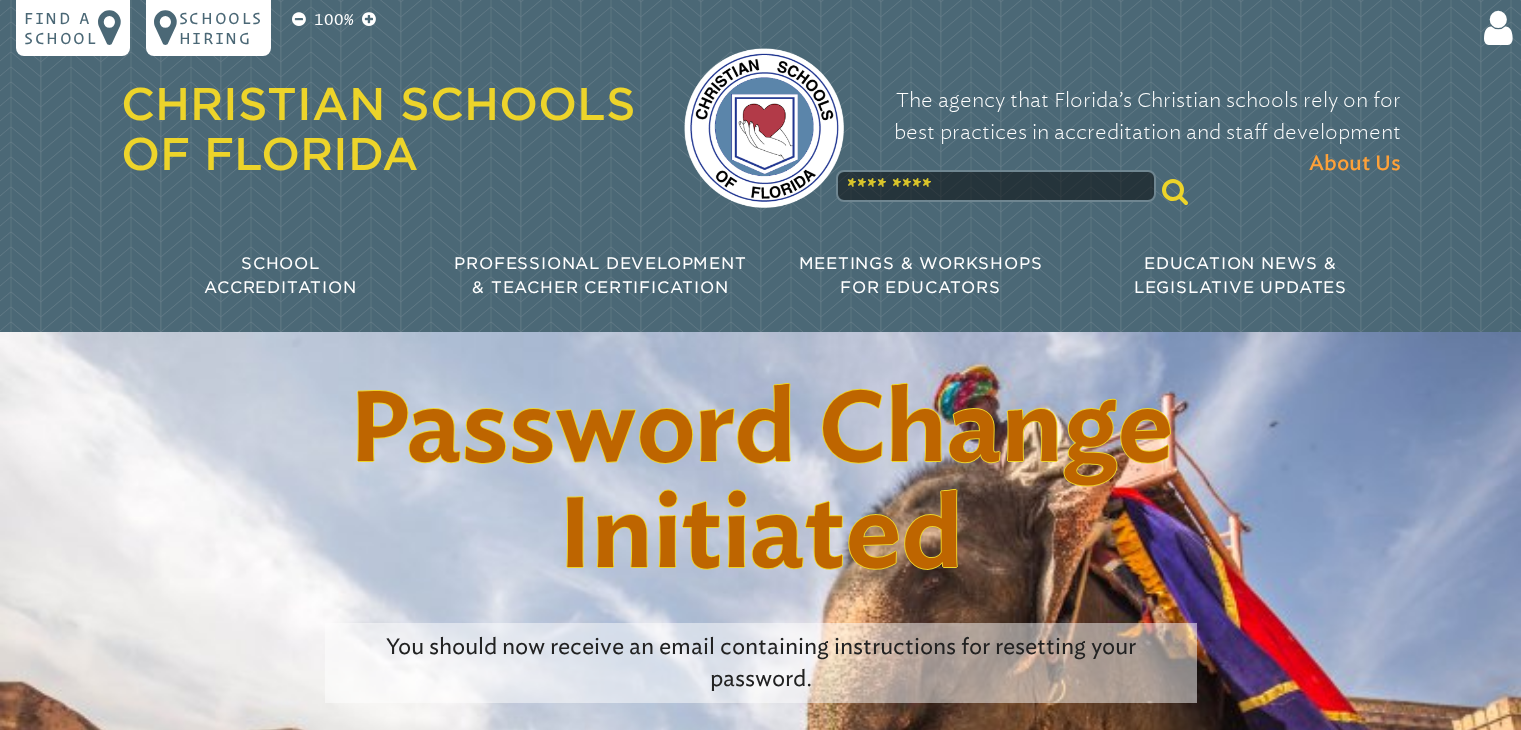 scroll, scrollTop: 0, scrollLeft: 0, axis: both 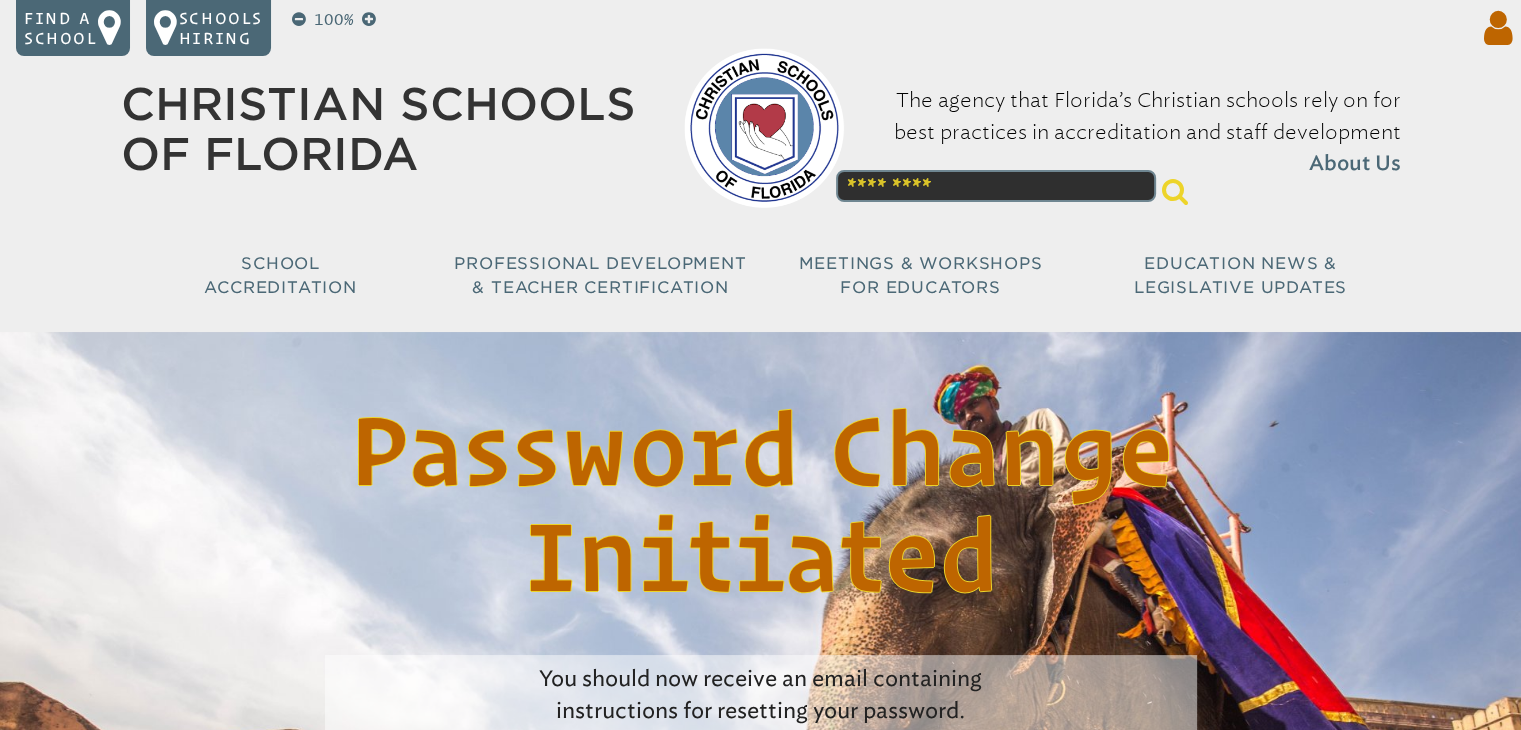 click at bounding box center [1494, 28] 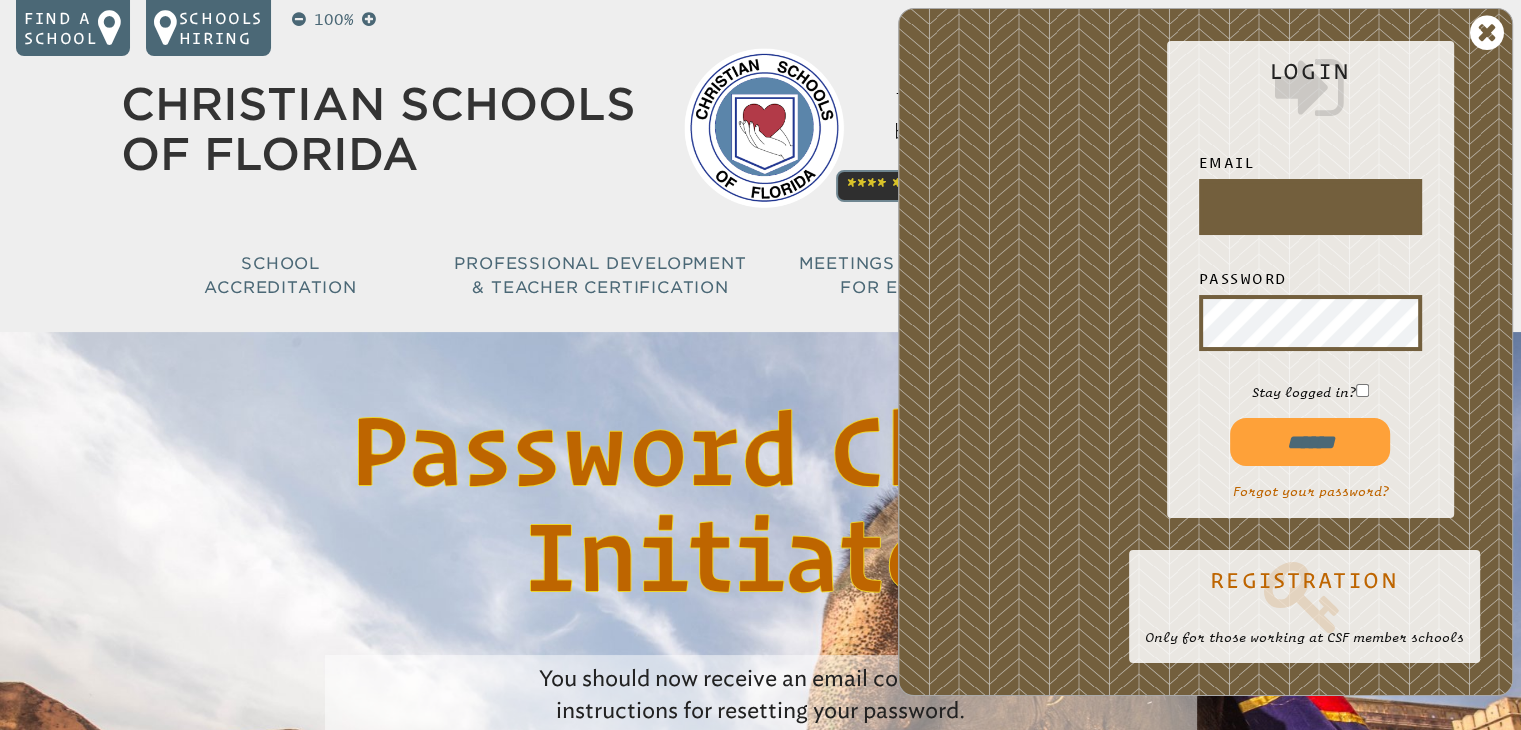 click at bounding box center [1310, 207] 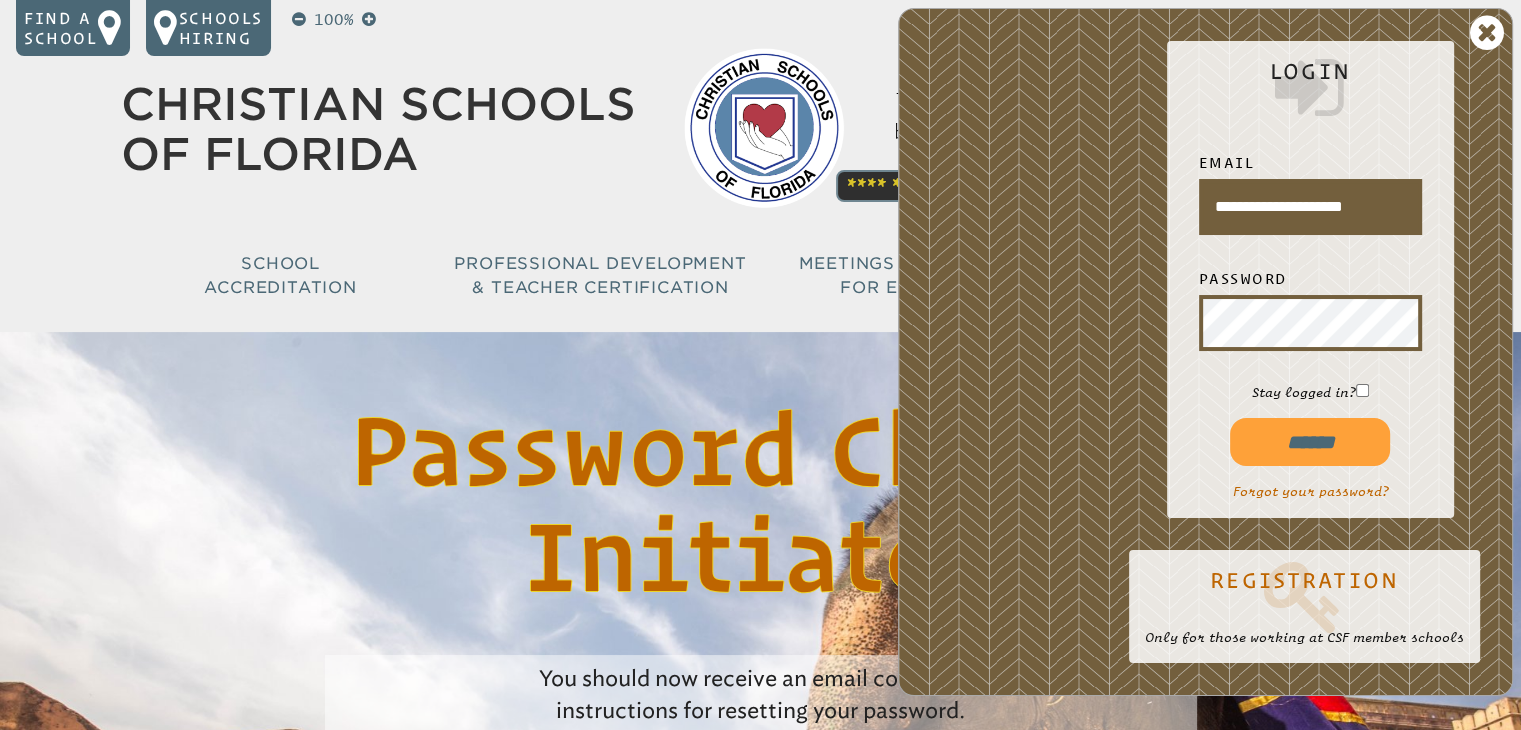 click on "******" at bounding box center [1310, 442] 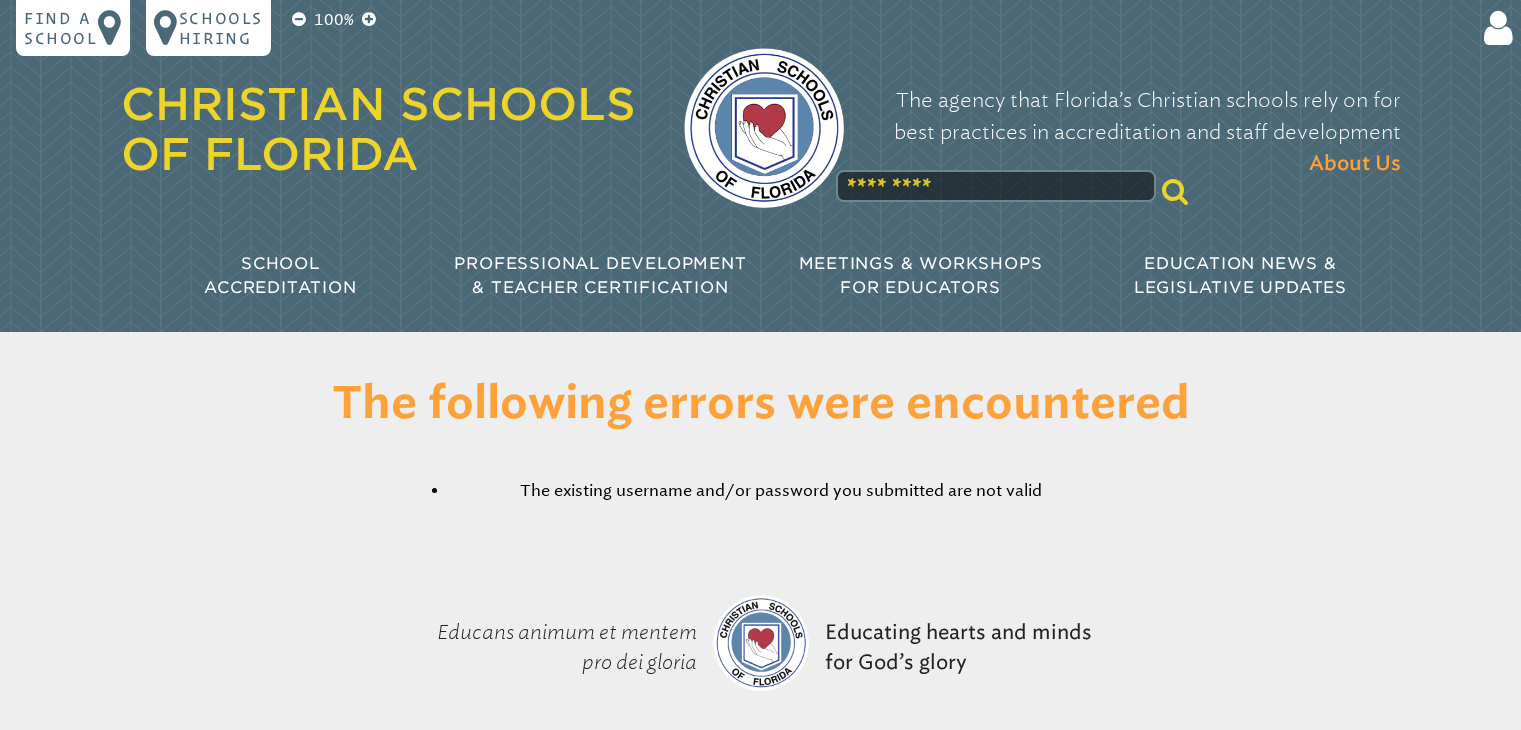 scroll, scrollTop: 0, scrollLeft: 0, axis: both 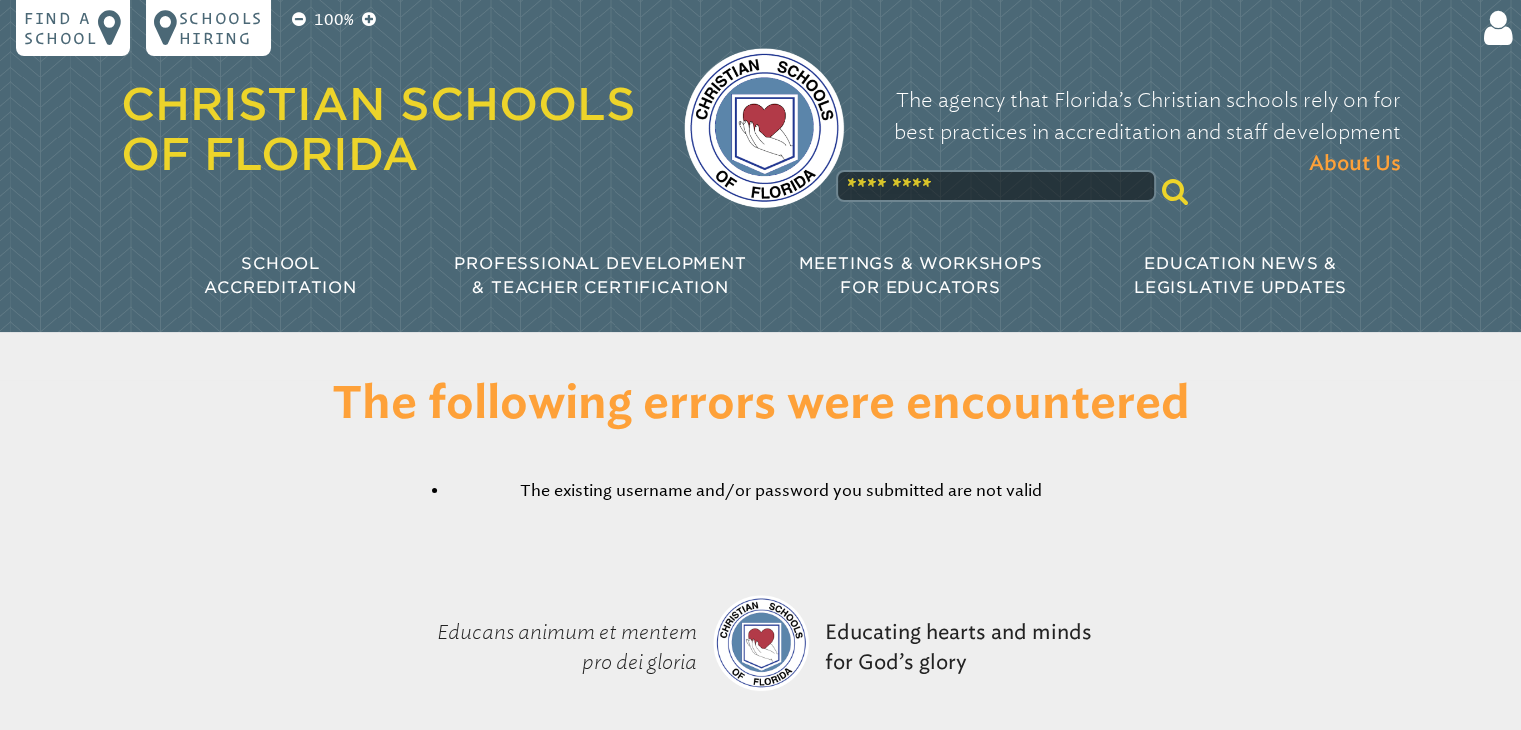 click on "100%
Find a school
Schools Hiring
Login
Email
Password
Stay logged in?
******
Forgot your password?
Registration" at bounding box center (760, 166) 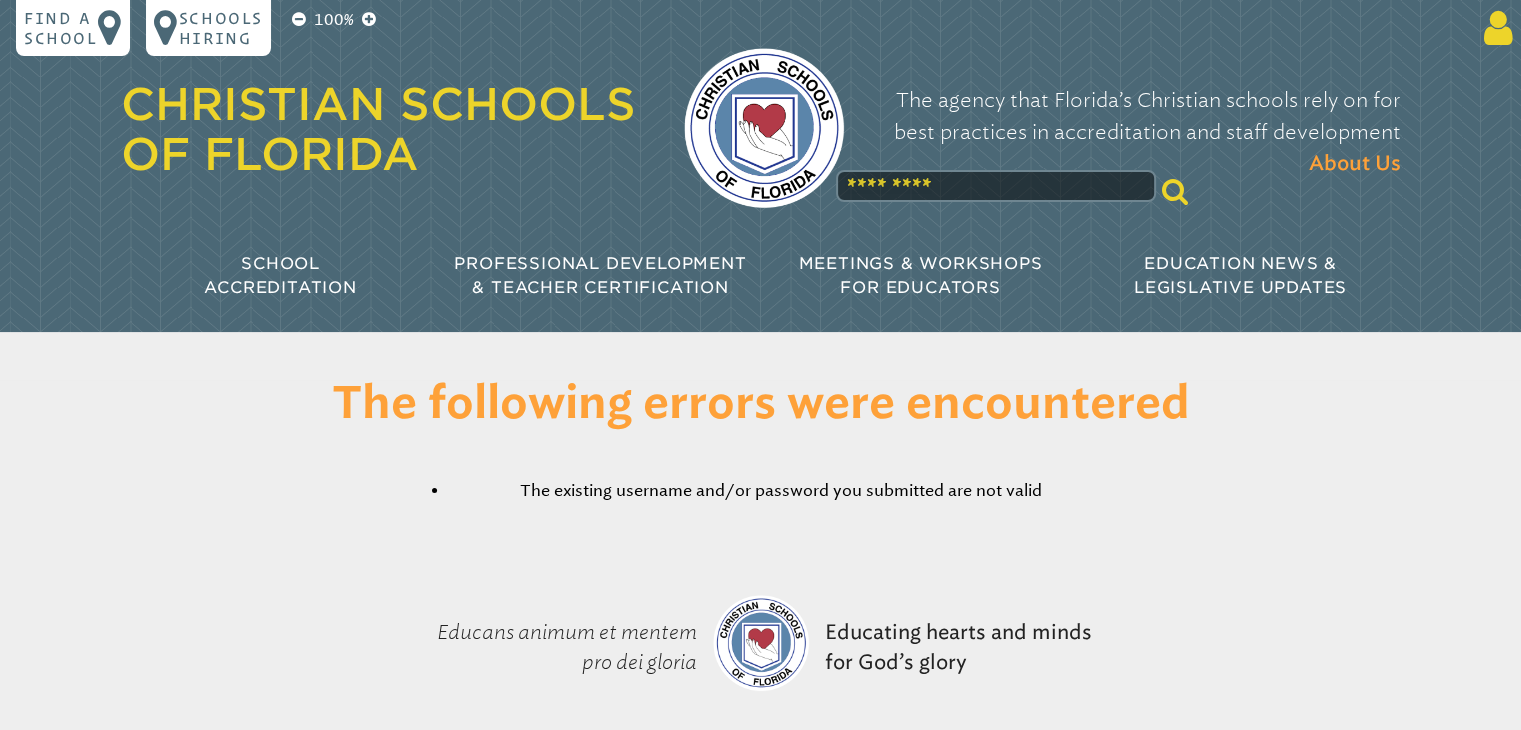 click at bounding box center [1494, 28] 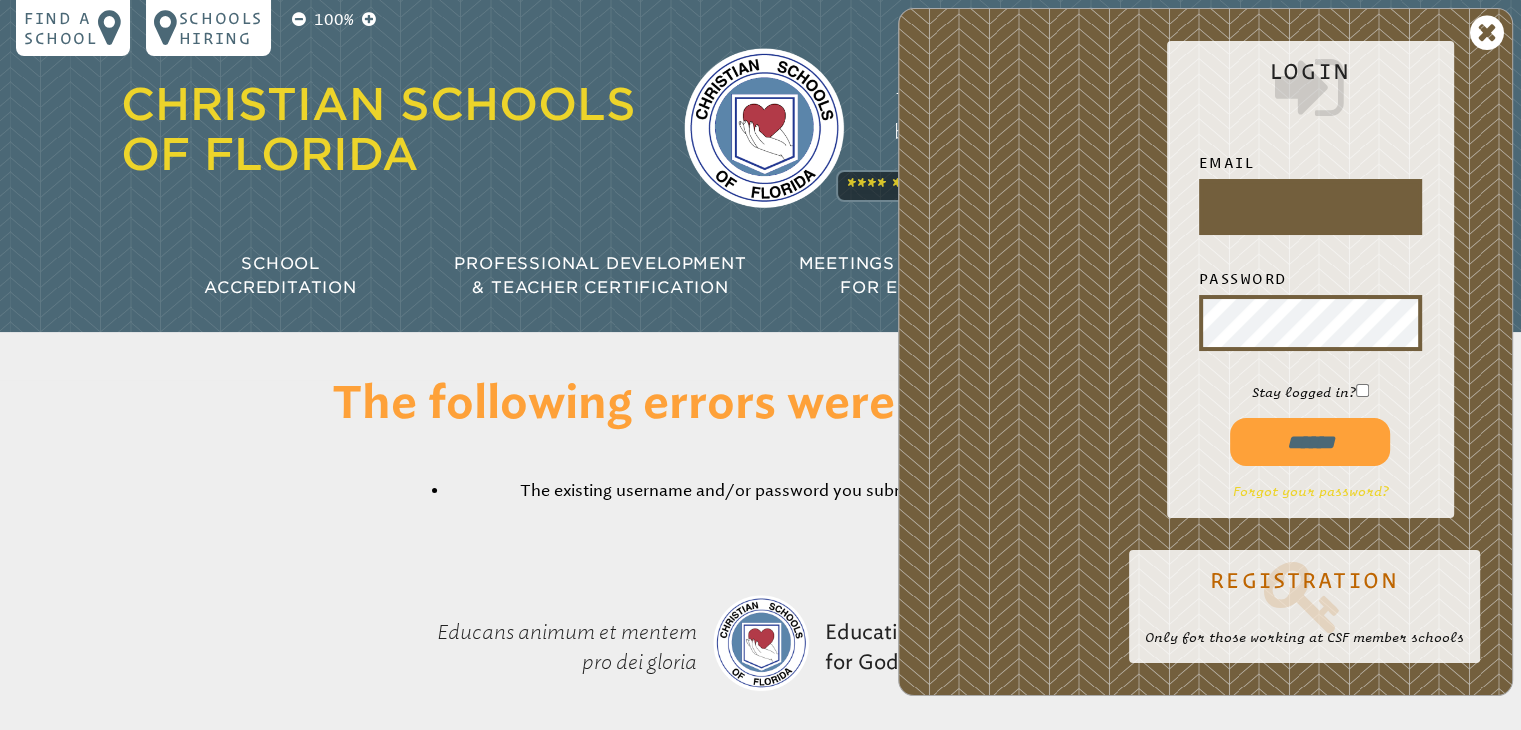 click on "Forgot your password?" at bounding box center [1310, 491] 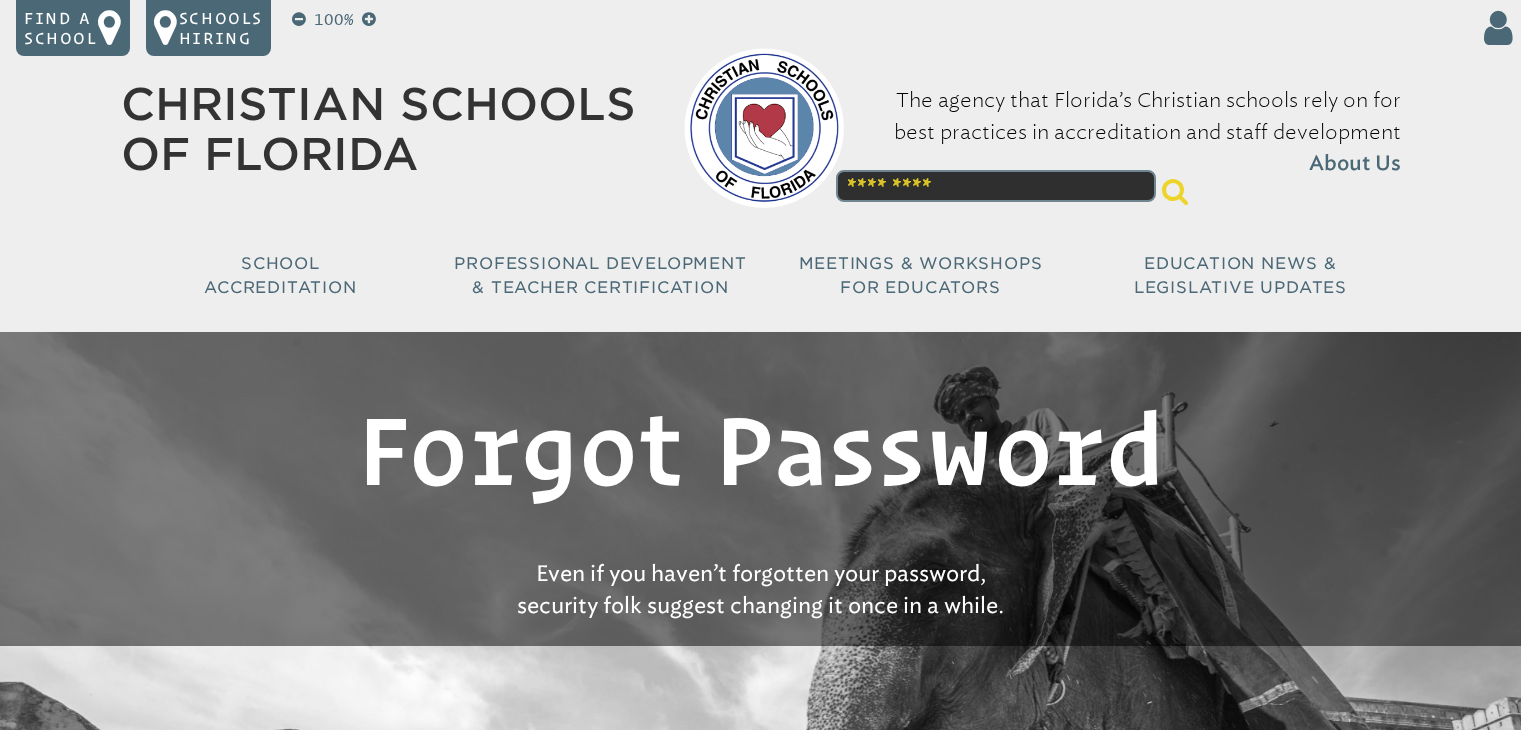 scroll, scrollTop: 0, scrollLeft: 0, axis: both 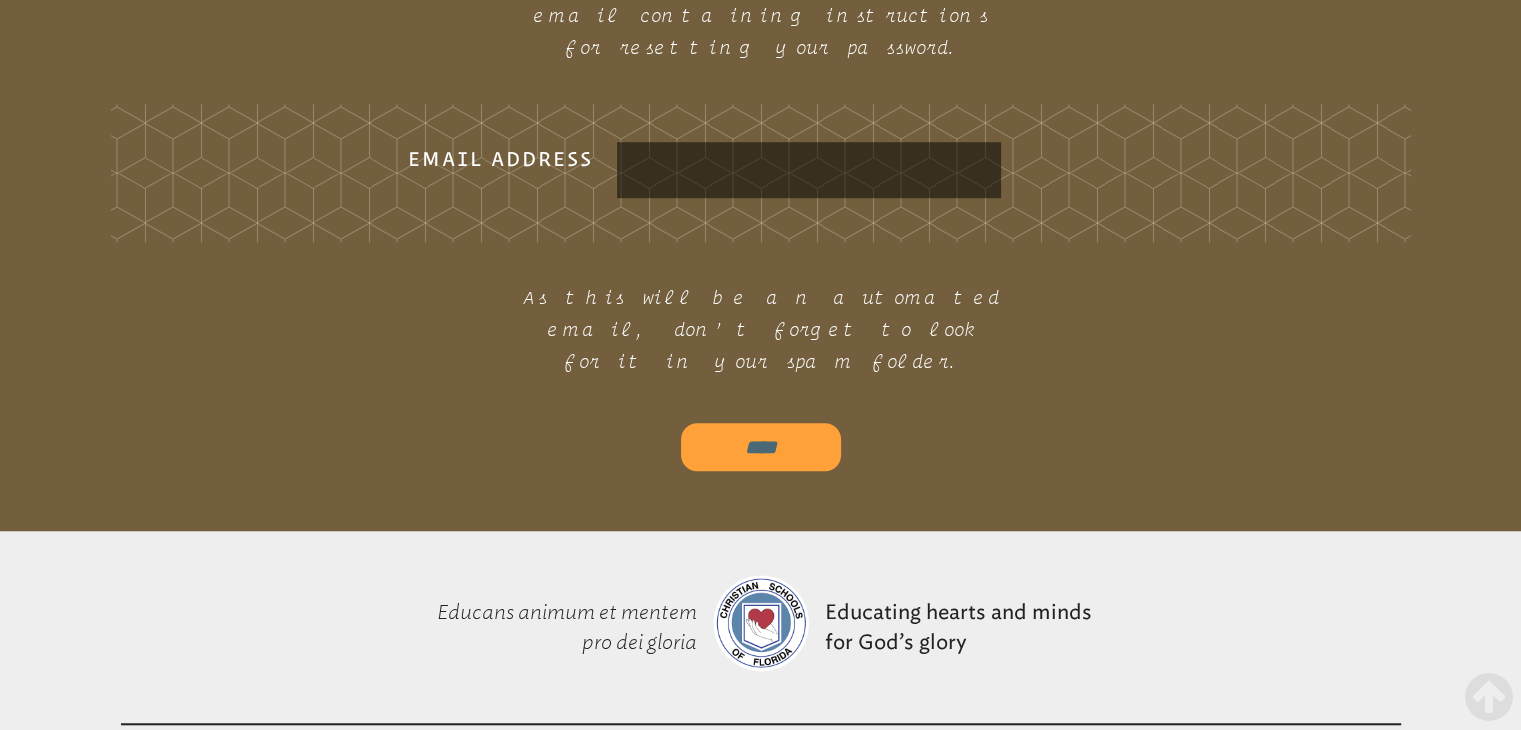 click on "Email Address" at bounding box center [809, 170] 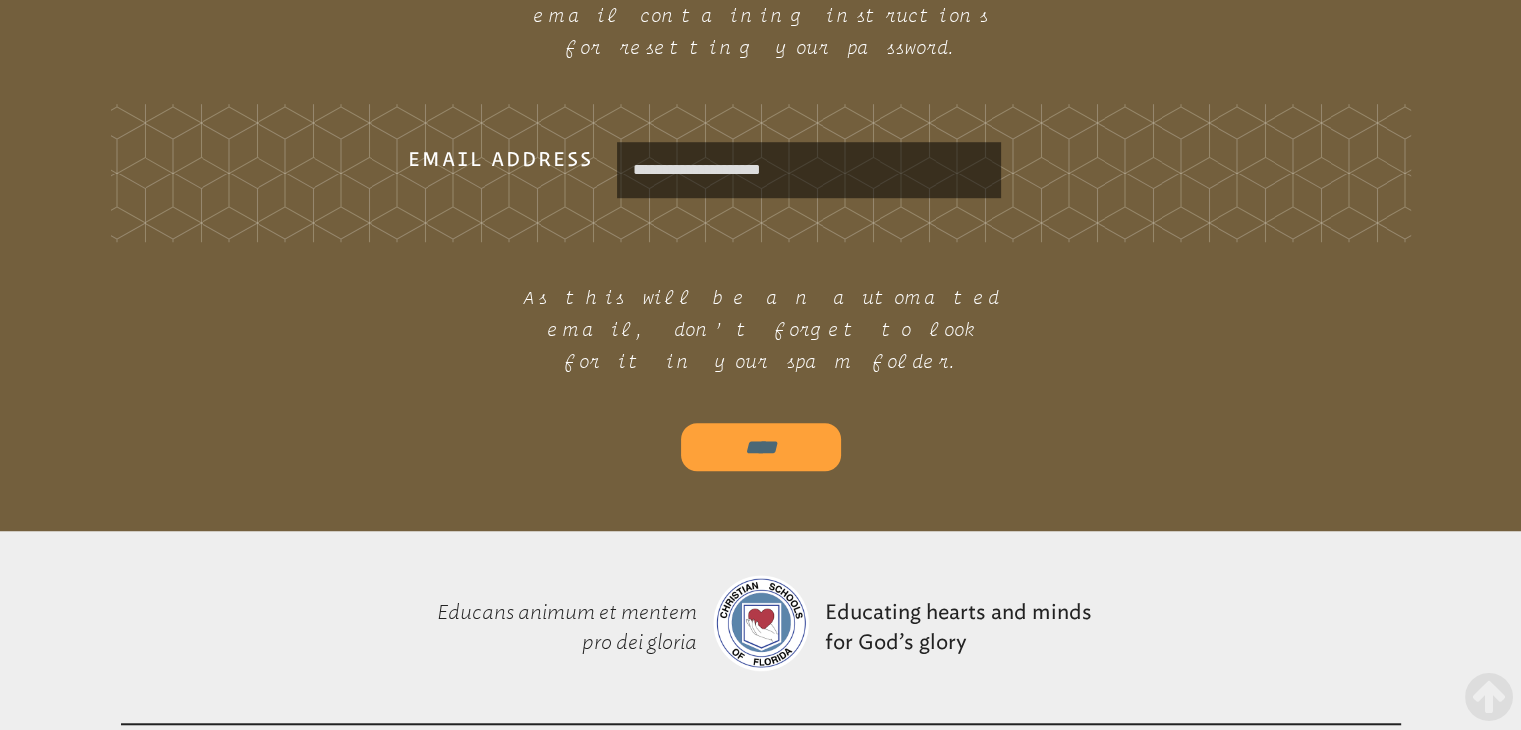 click on "****" at bounding box center [761, 447] 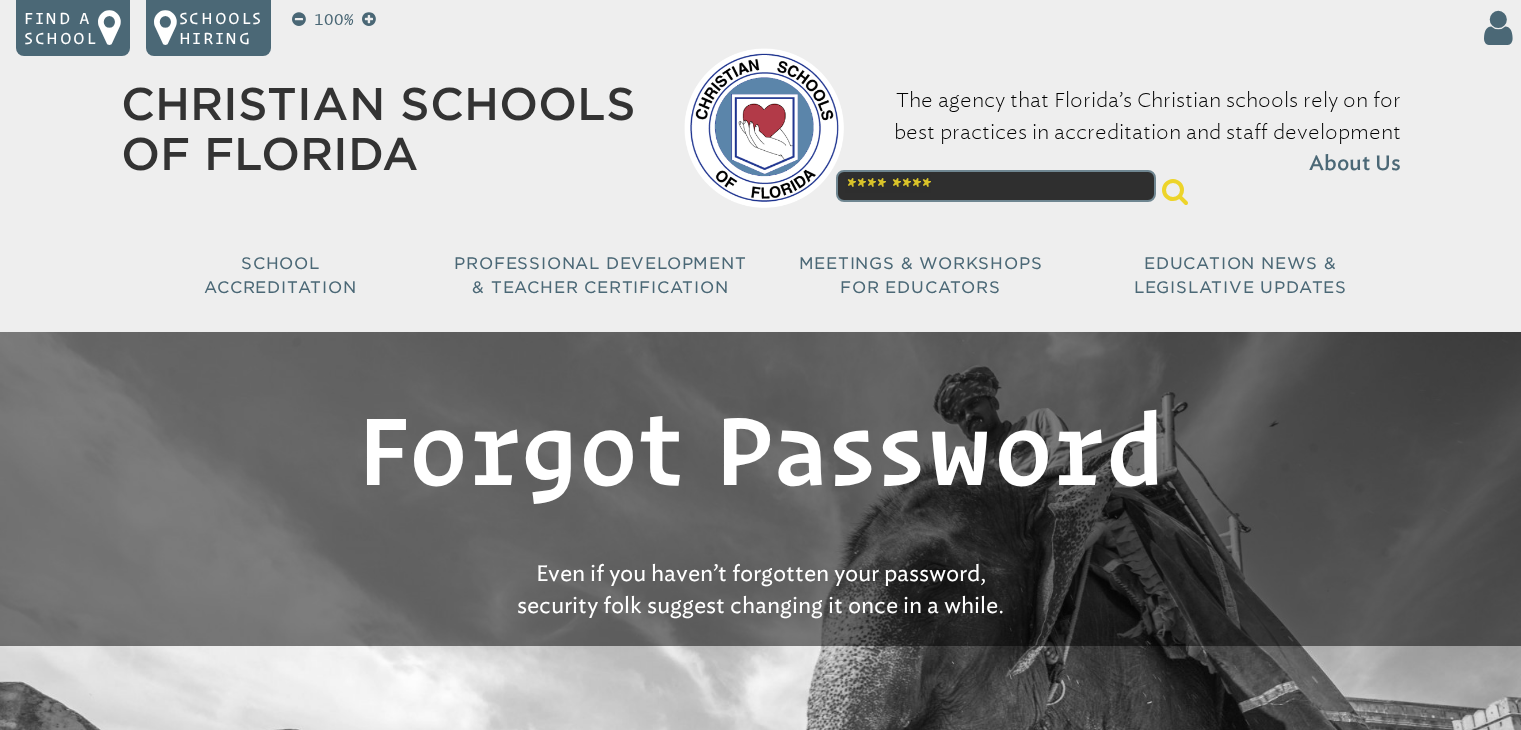 scroll, scrollTop: 0, scrollLeft: 0, axis: both 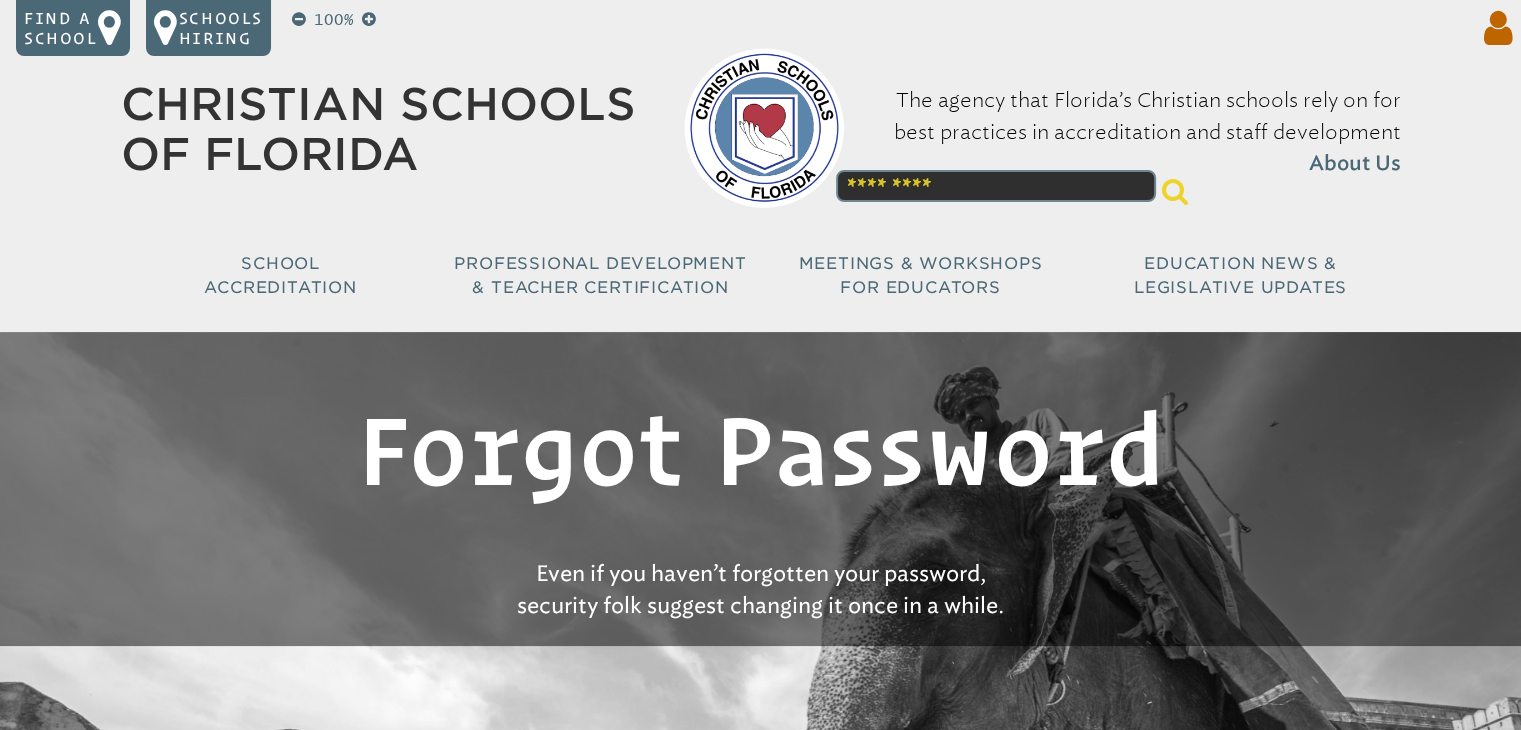 click at bounding box center [1494, 28] 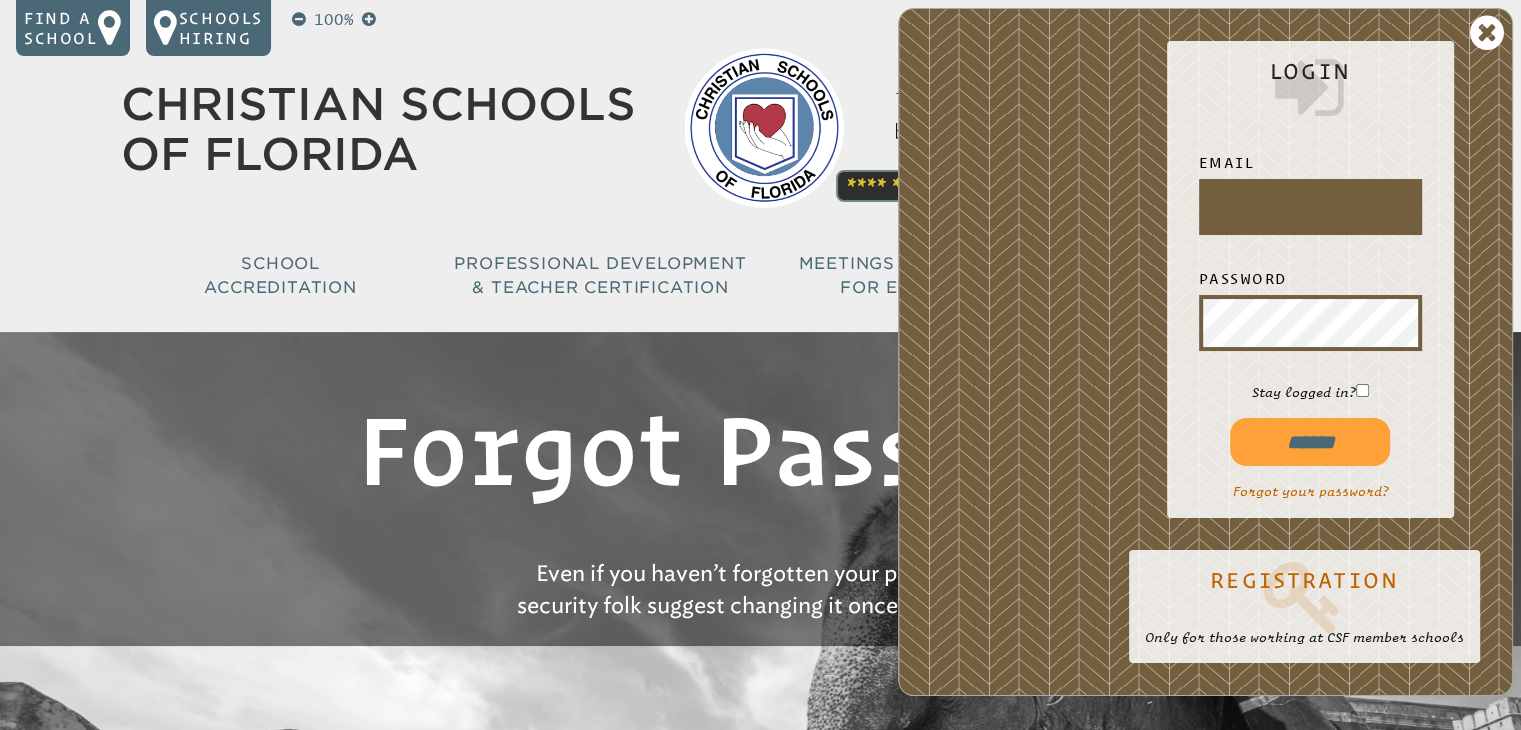 click at bounding box center (1310, 207) 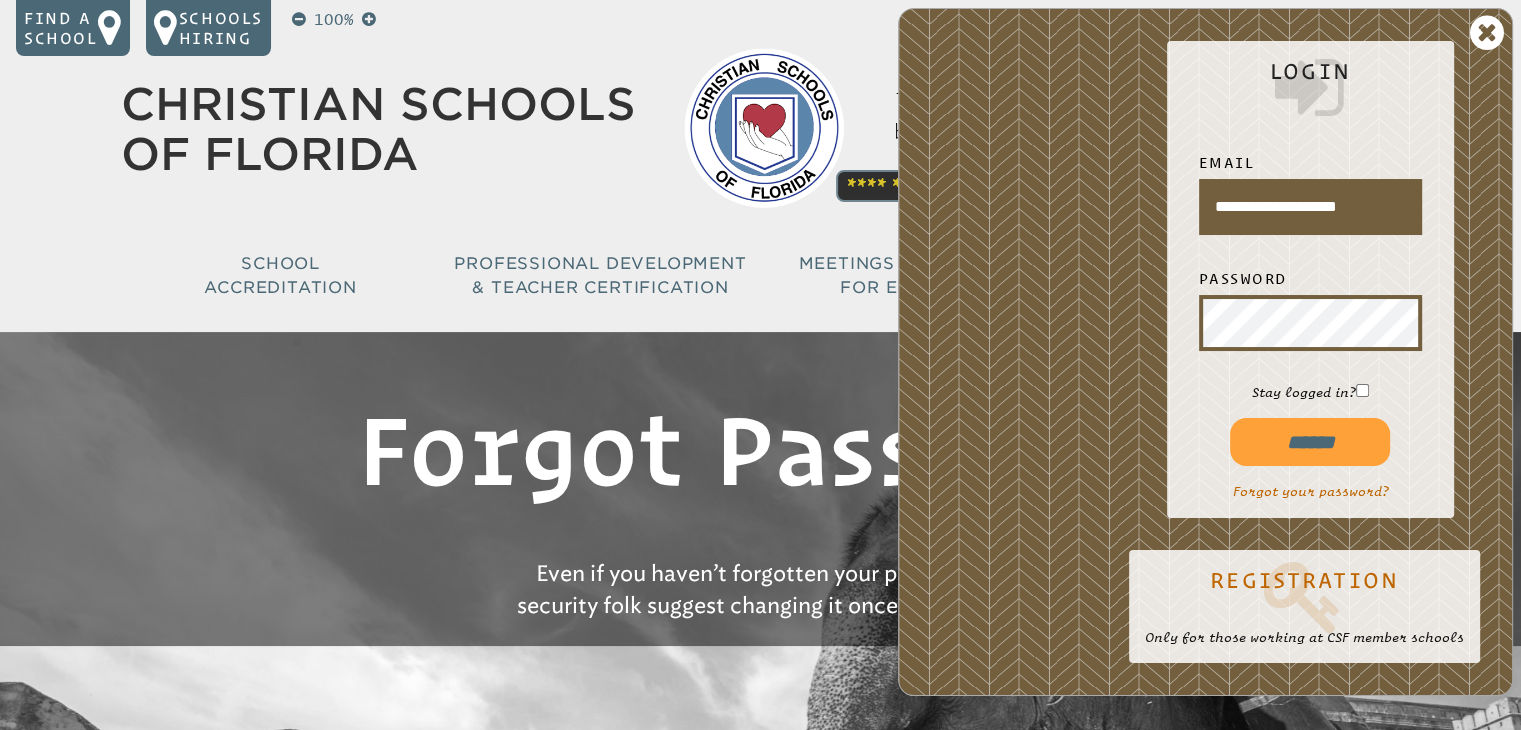 click on "******" at bounding box center [1310, 442] 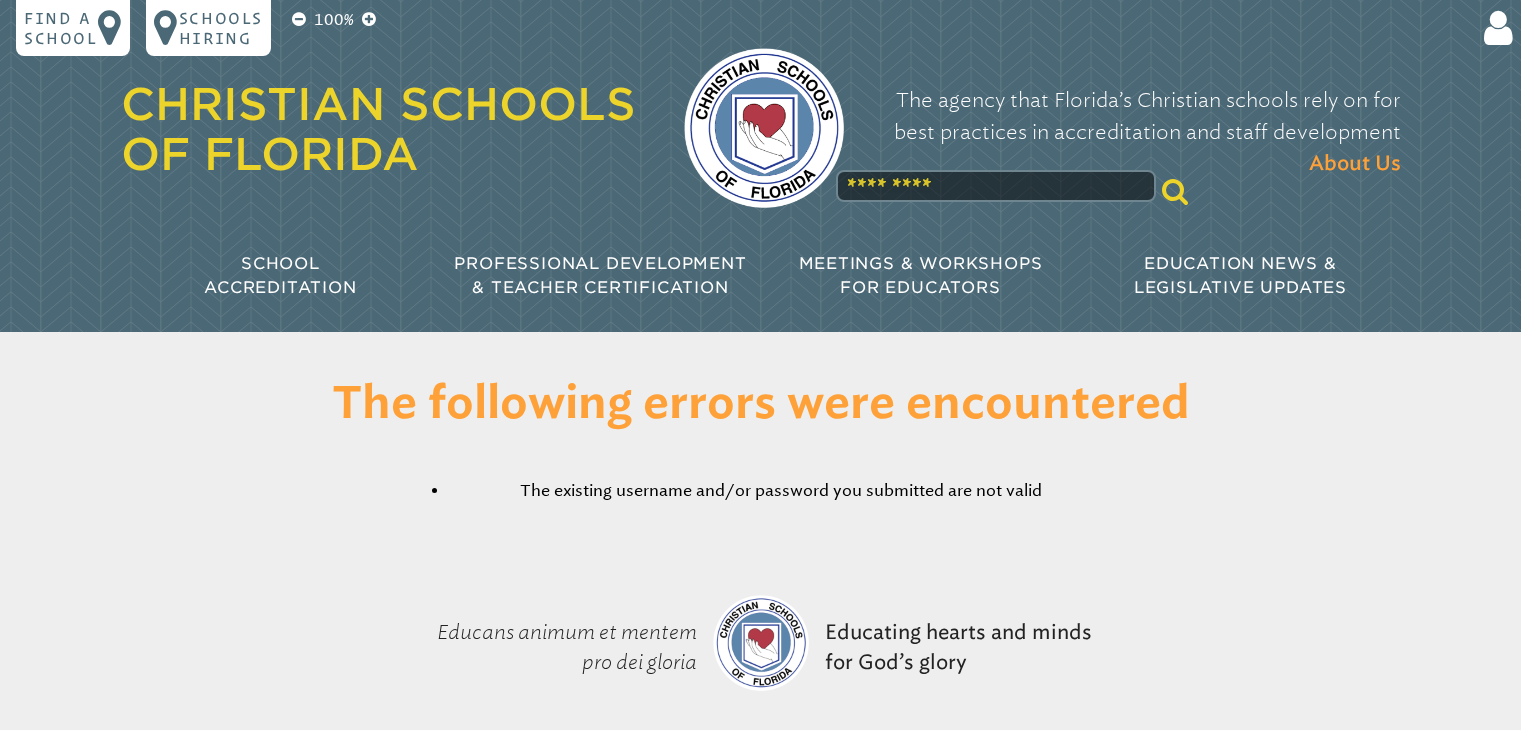 scroll, scrollTop: 0, scrollLeft: 0, axis: both 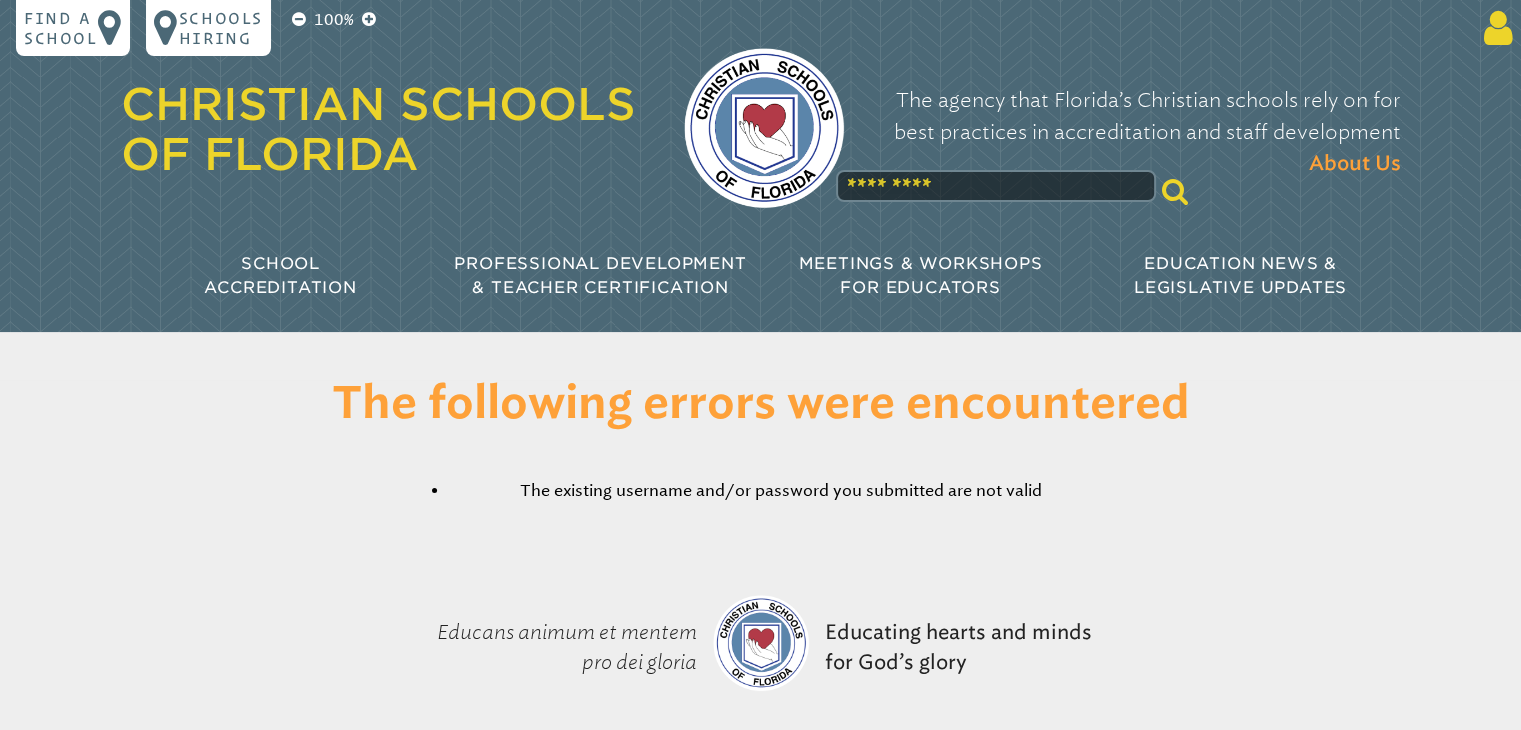 click at bounding box center (1494, 28) 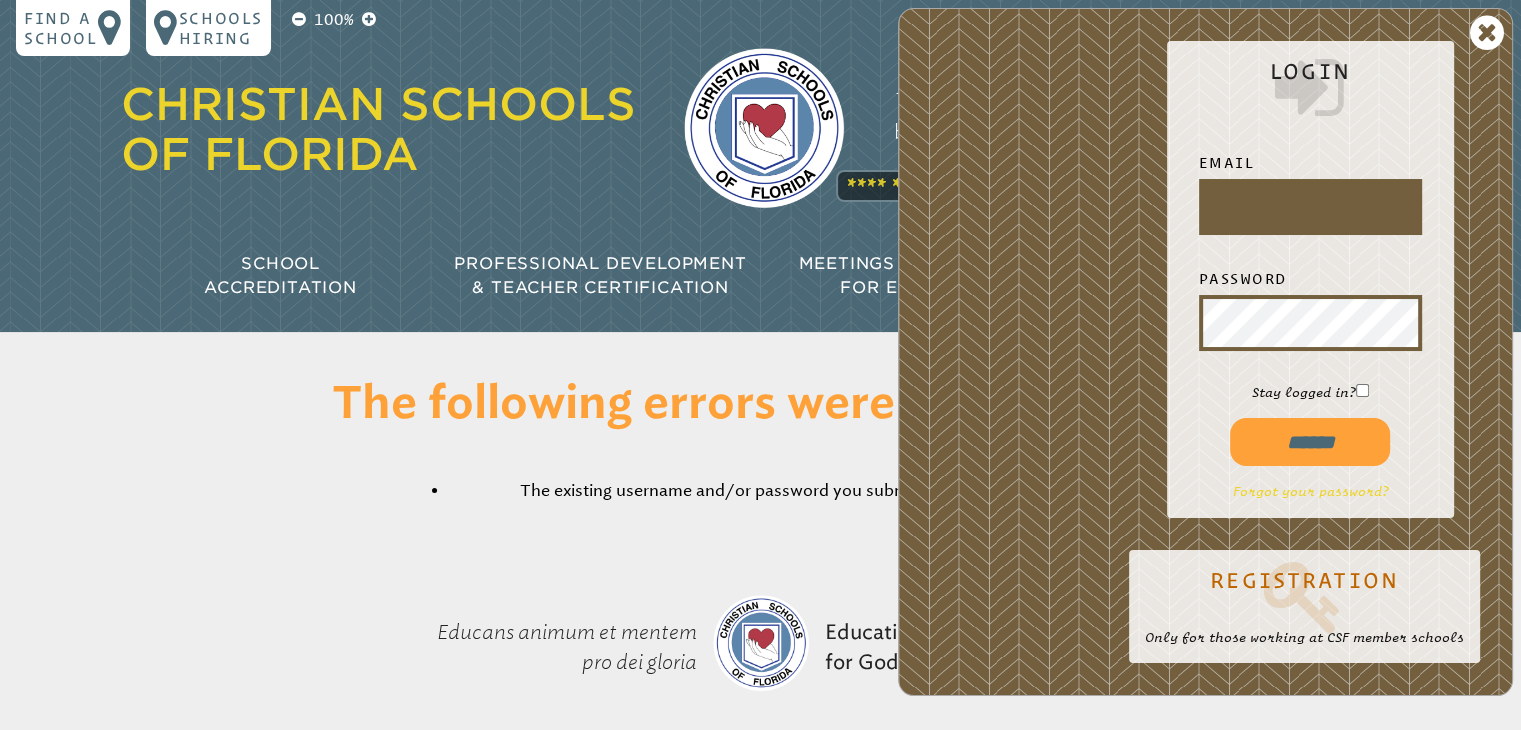 click on "Forgot your password?" at bounding box center [1310, 491] 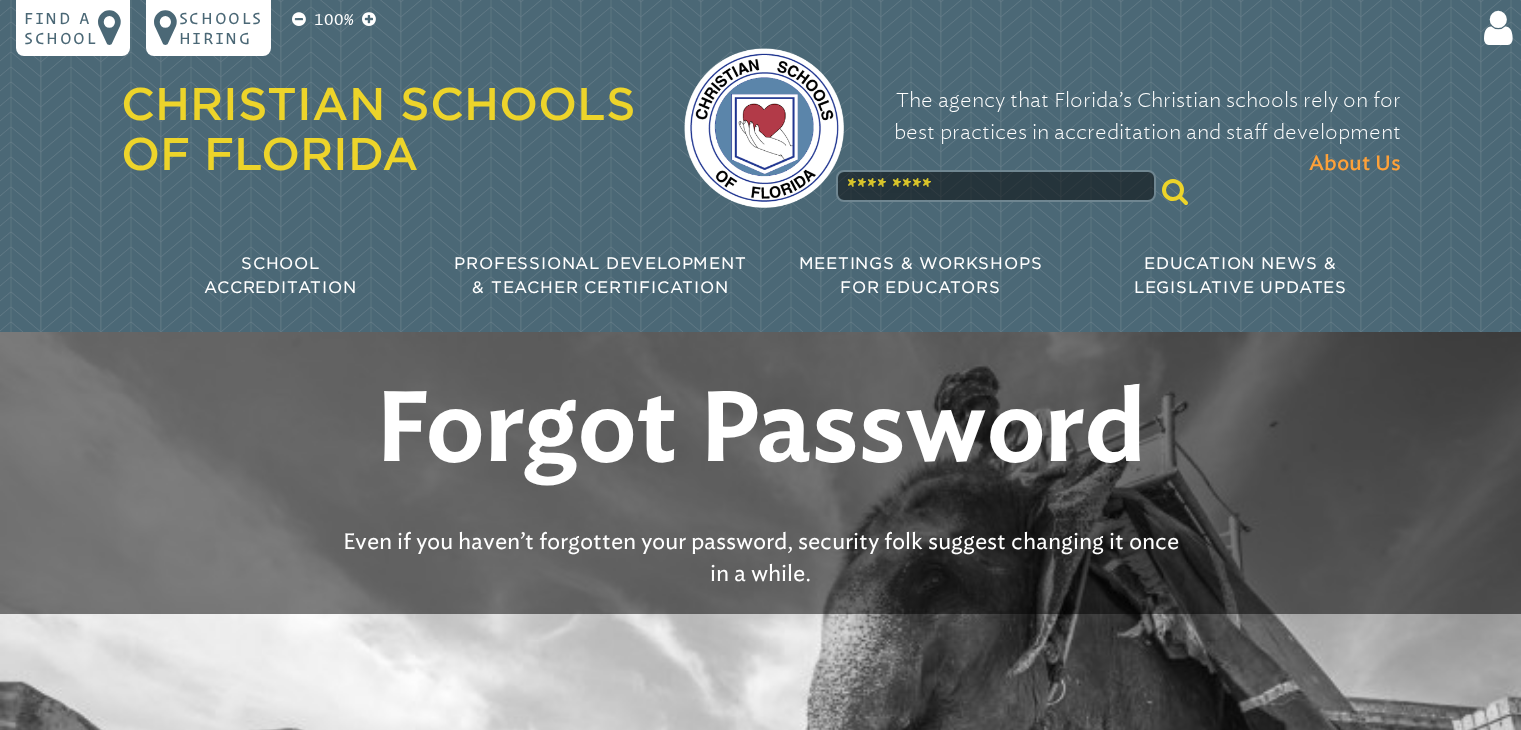 scroll, scrollTop: 0, scrollLeft: 0, axis: both 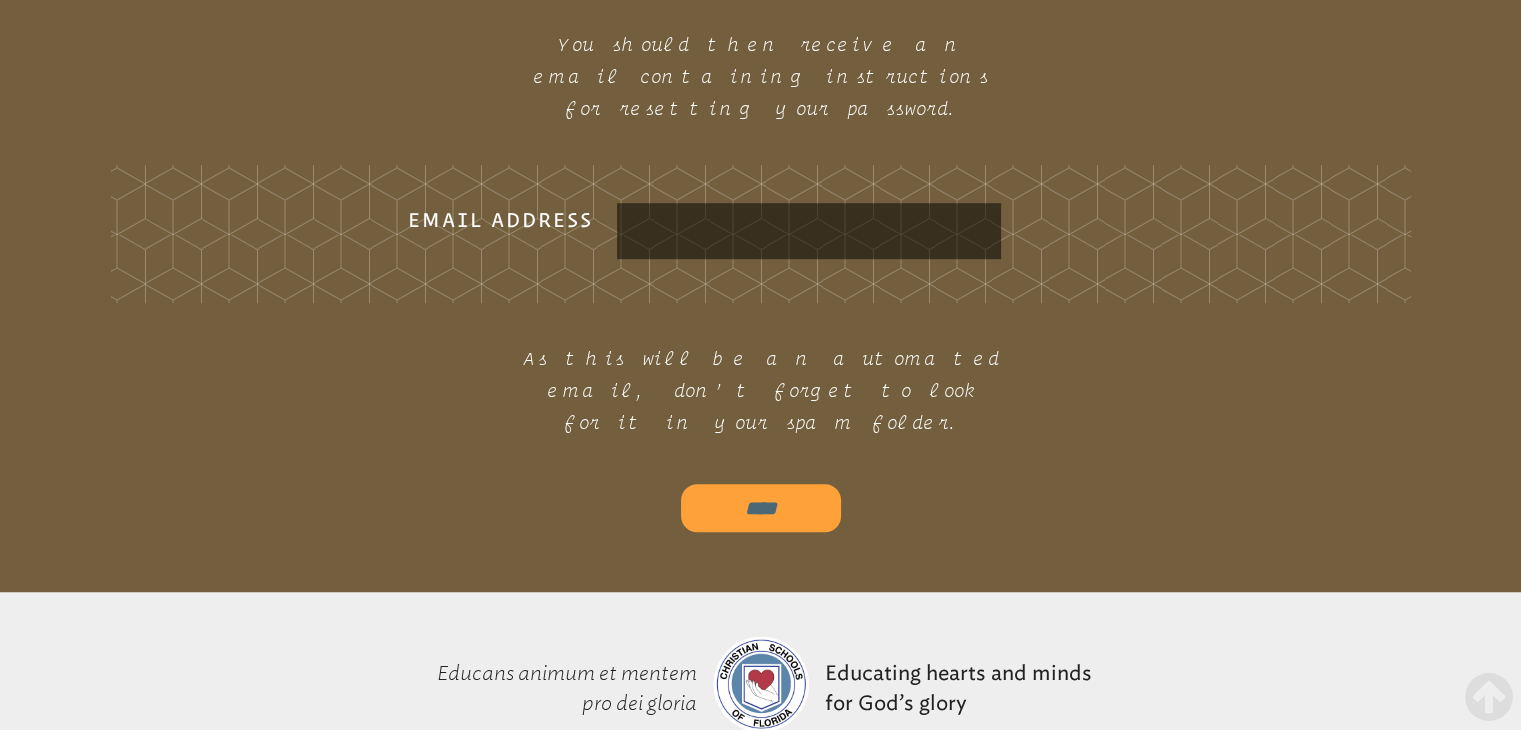 click on "Email Address" at bounding box center [809, 231] 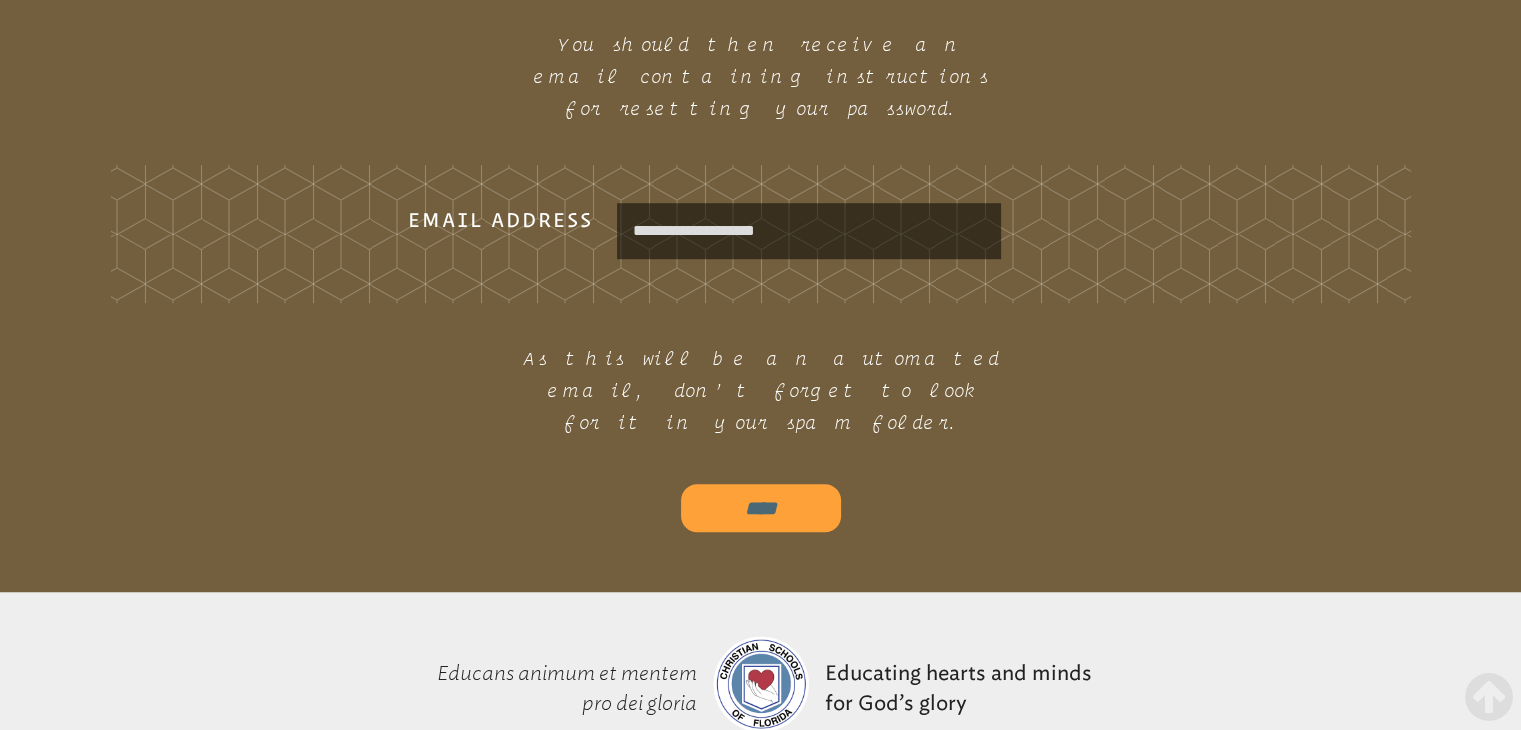 click on "****" at bounding box center [761, 508] 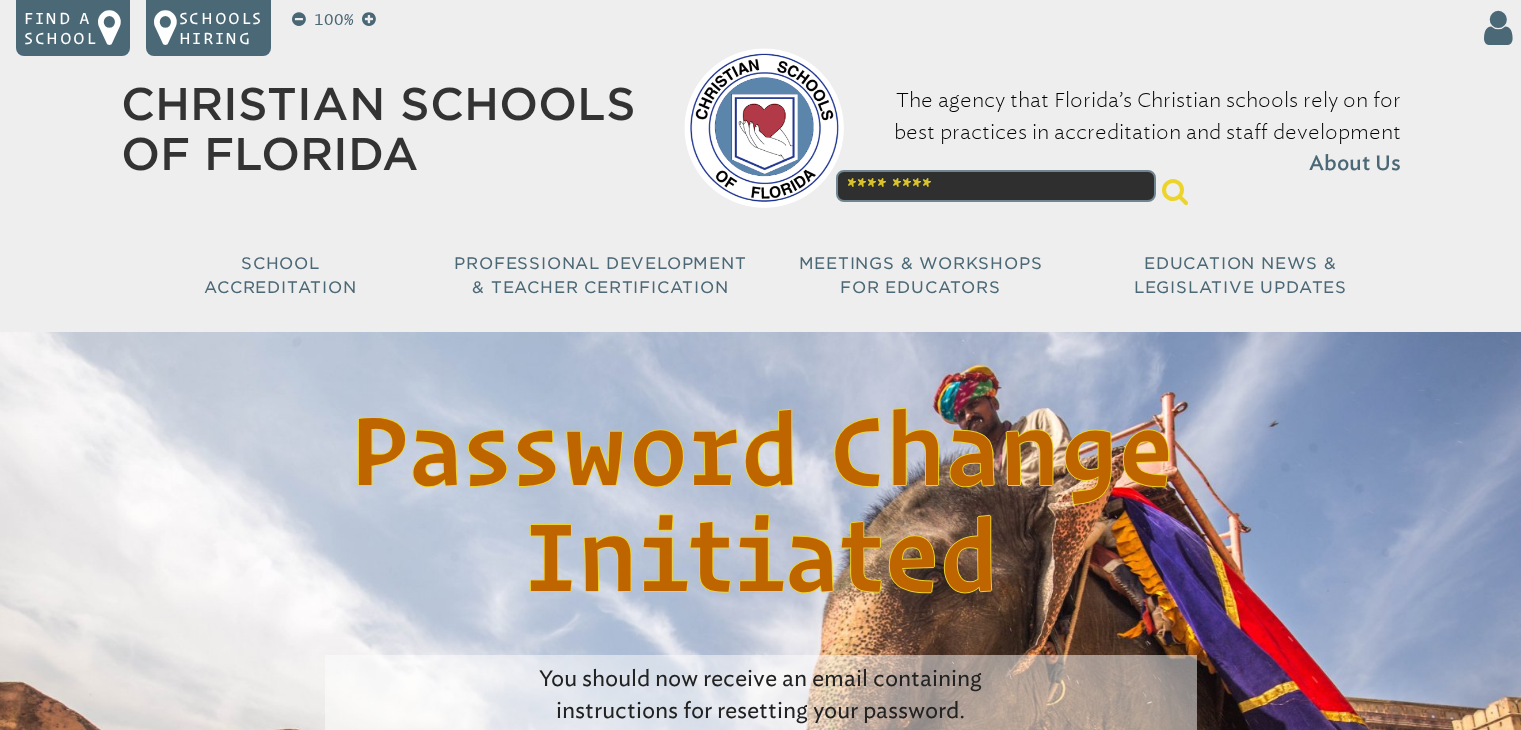 scroll, scrollTop: 0, scrollLeft: 0, axis: both 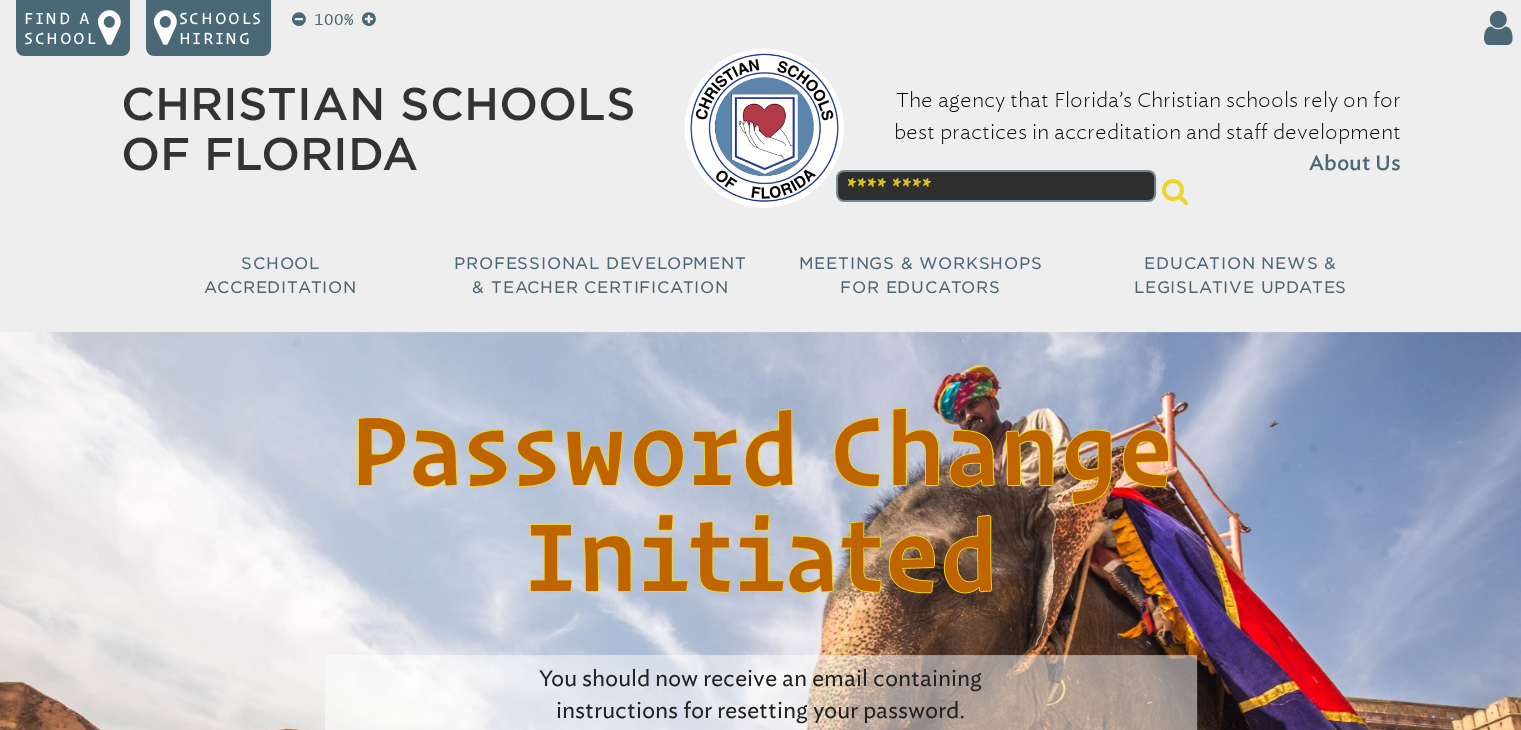 click on "100%
Find a school
Schools Hiring
Login
Email
Password
Stay logged in?
******
Forgot your password?
Registration" at bounding box center (760, 166) 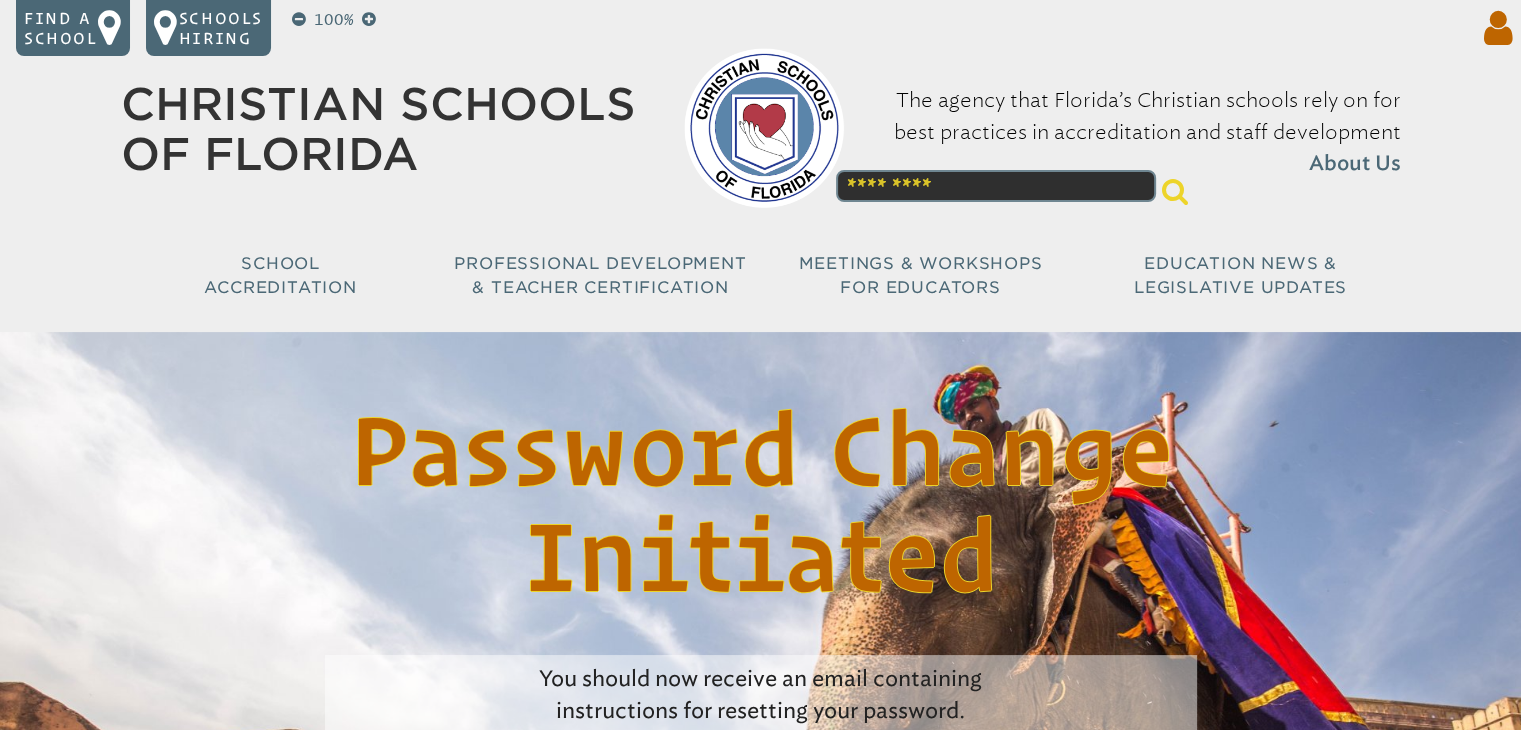 click at bounding box center (1494, 28) 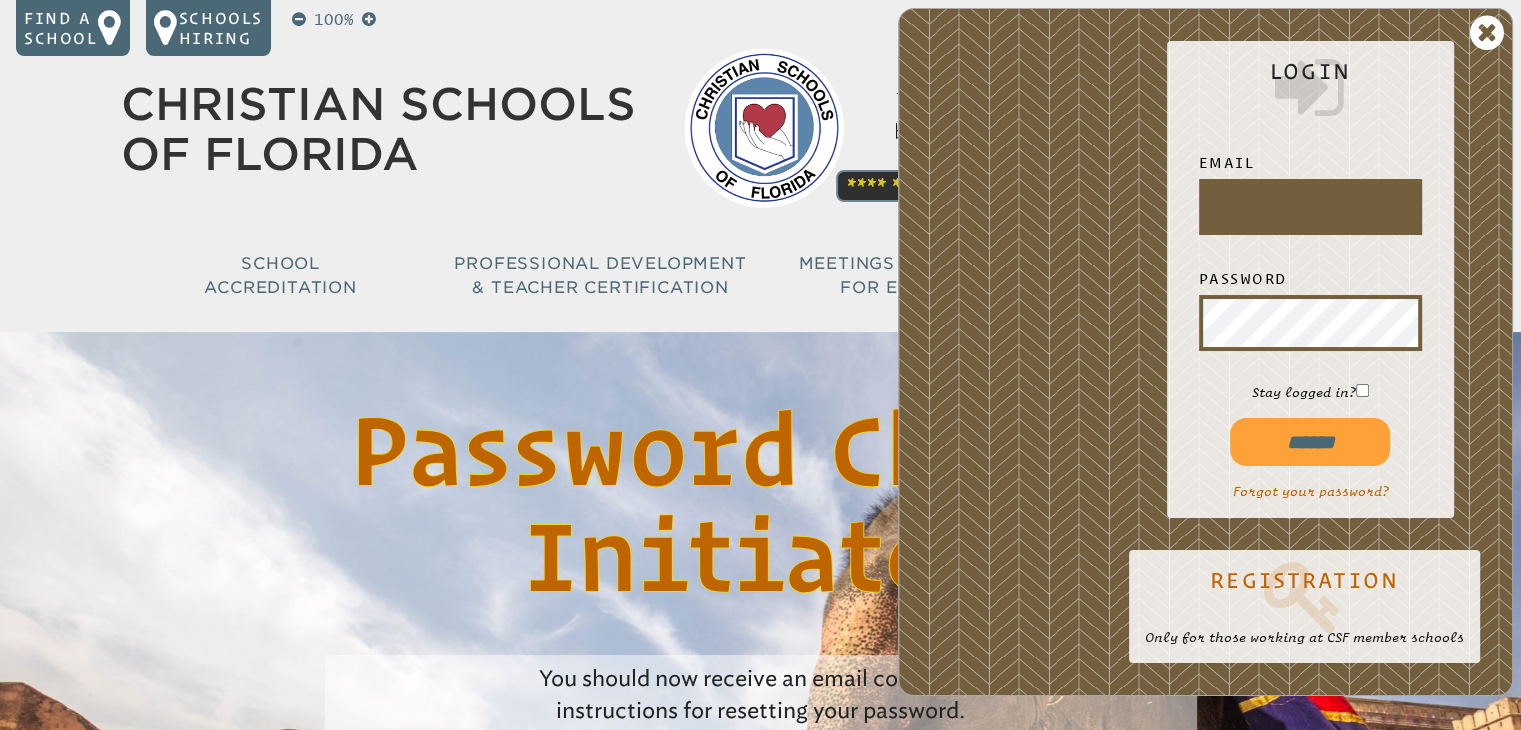 click at bounding box center (1310, 207) 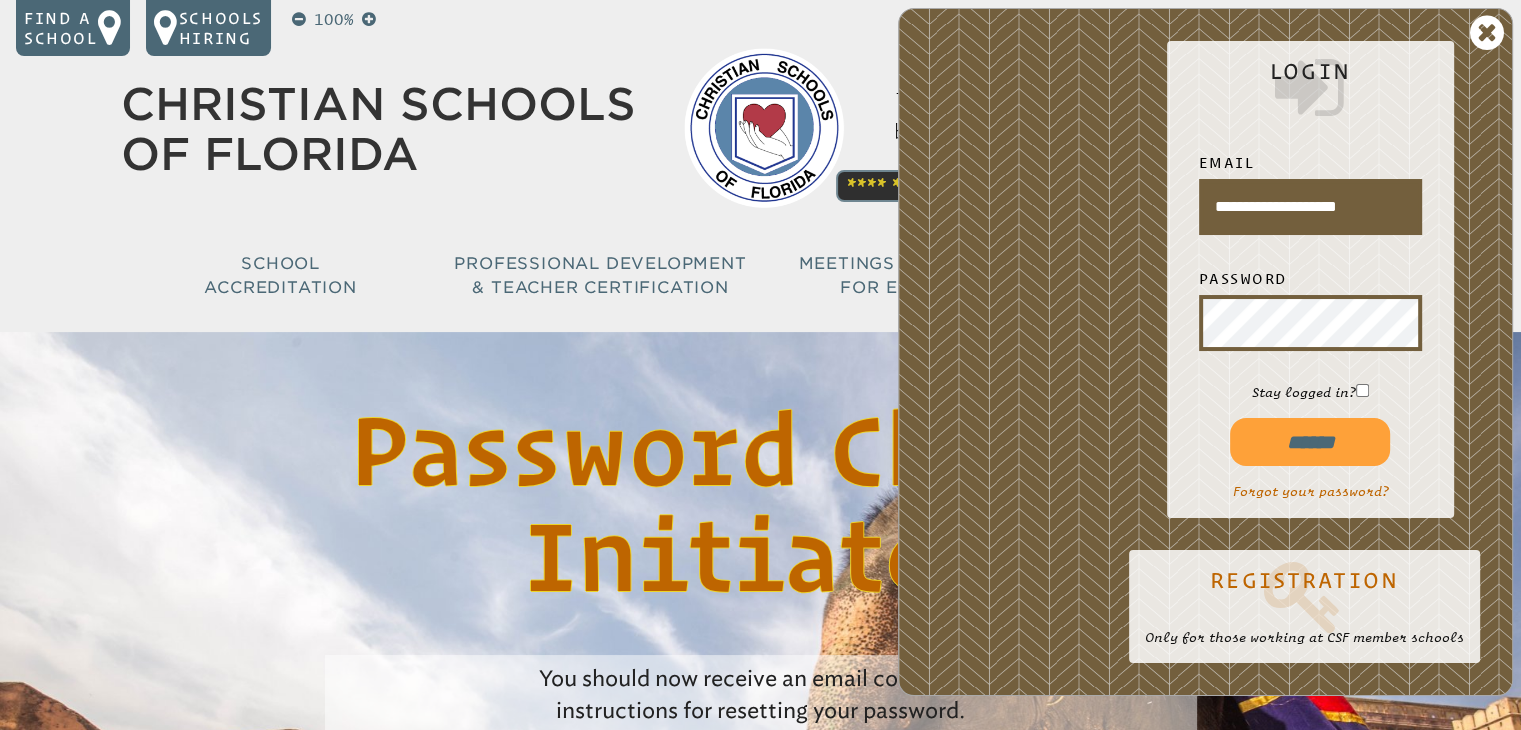 click on "******" at bounding box center [1310, 442] 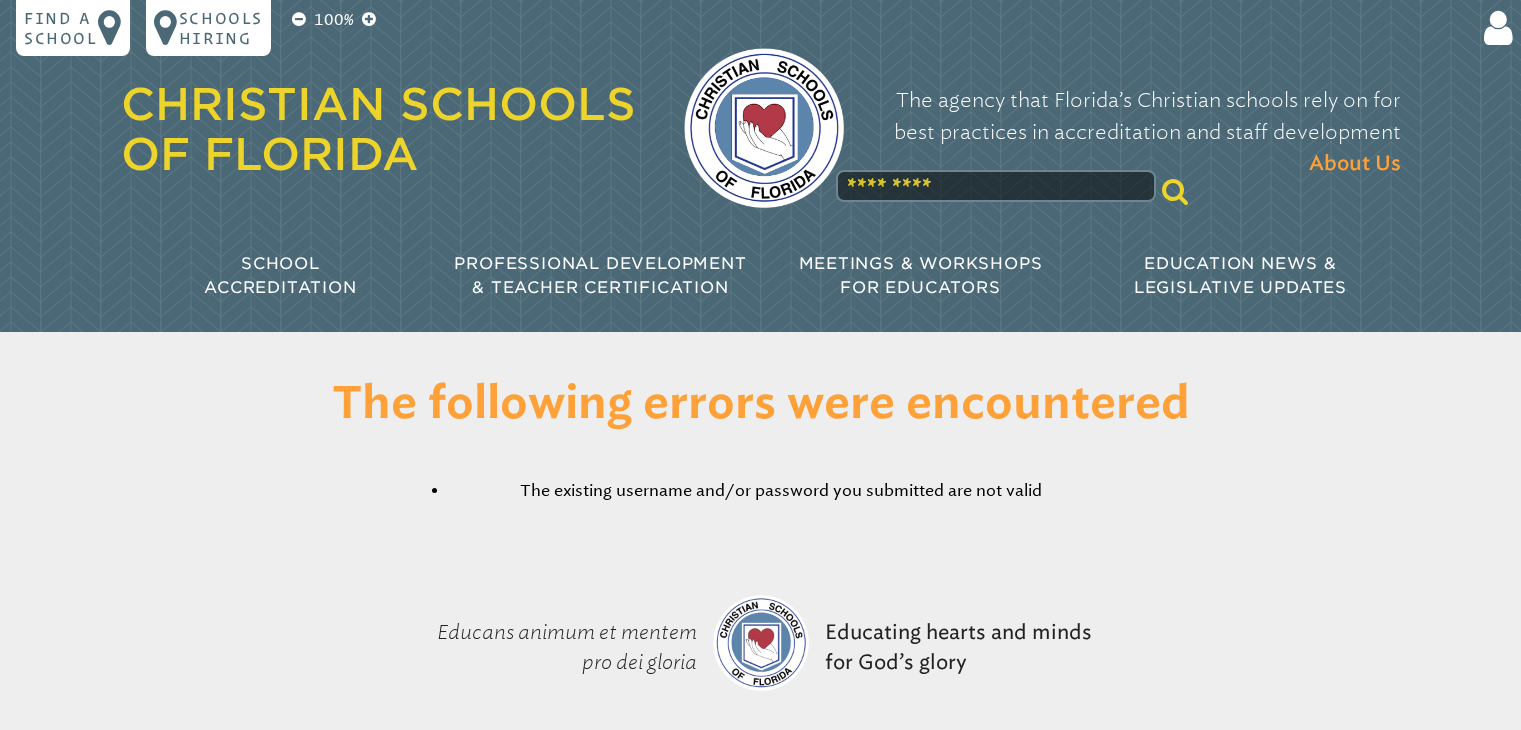 scroll, scrollTop: 0, scrollLeft: 0, axis: both 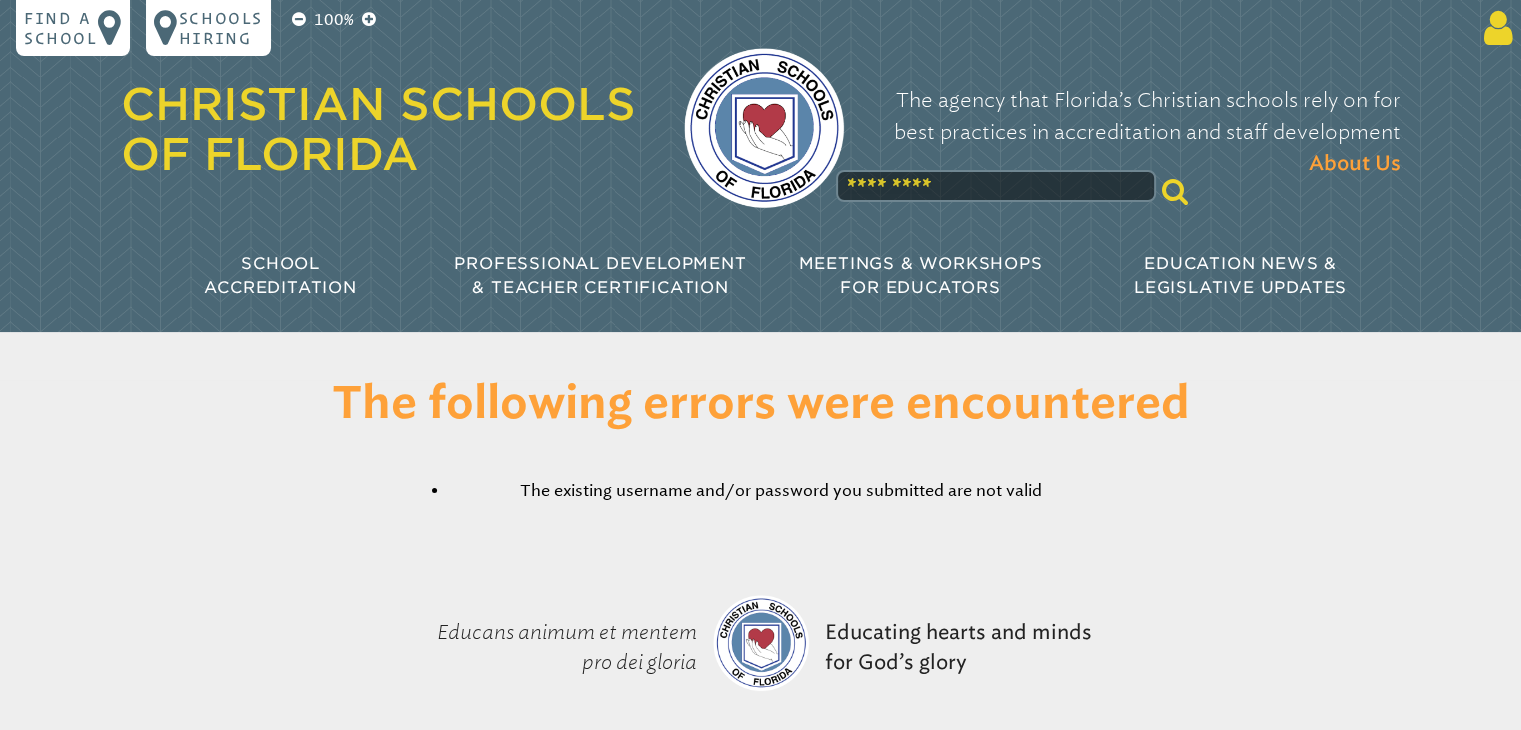 click at bounding box center (1494, 28) 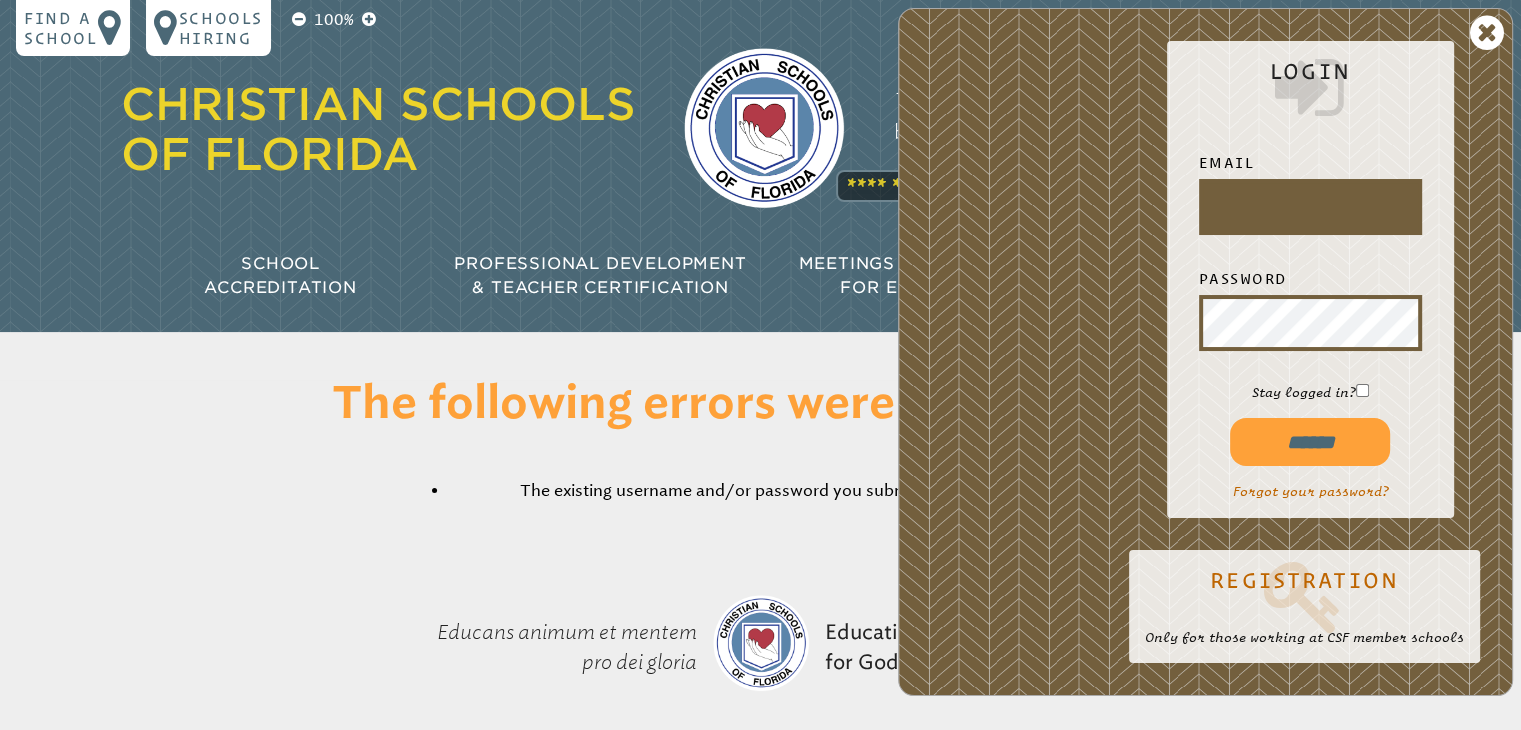 click at bounding box center [1310, 207] 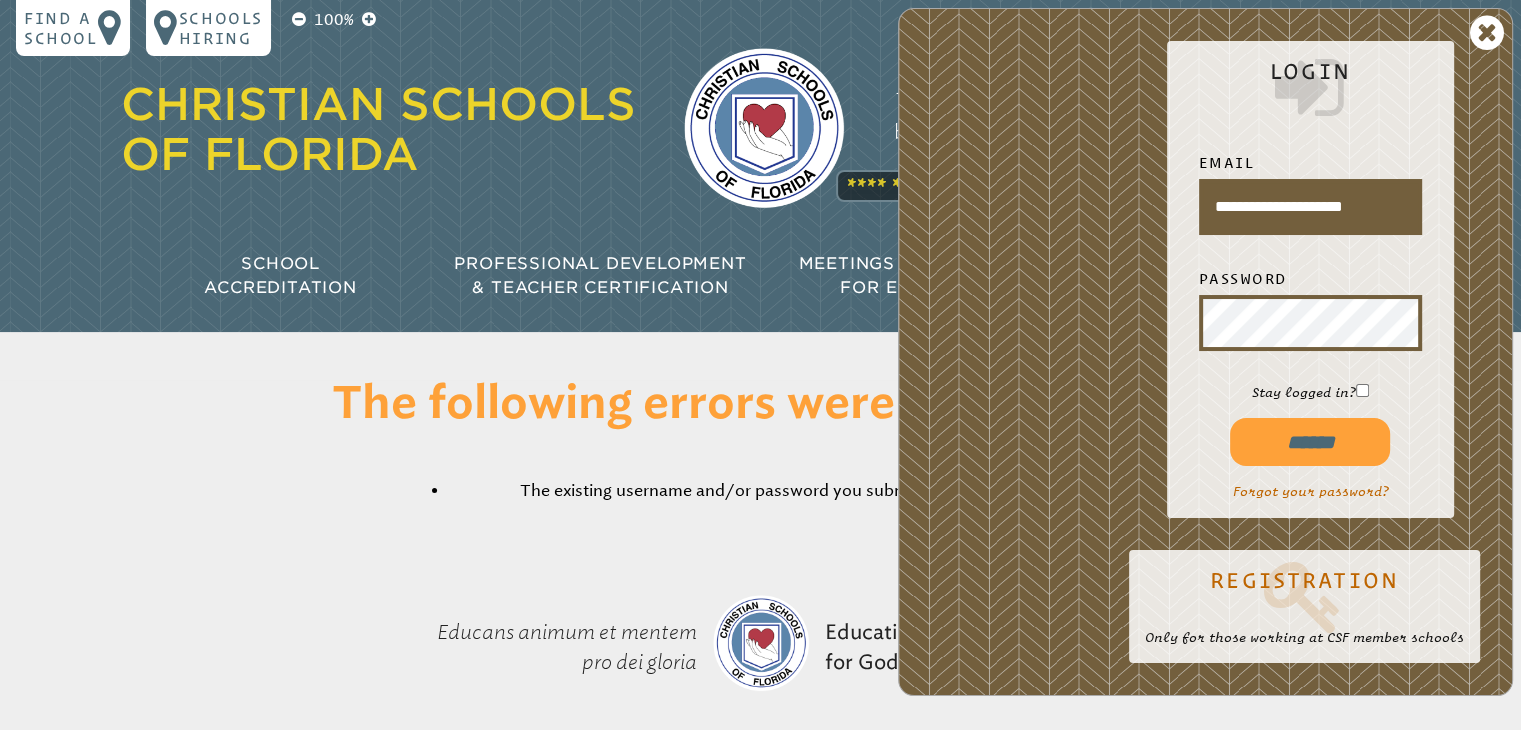 click on "******" at bounding box center [1310, 442] 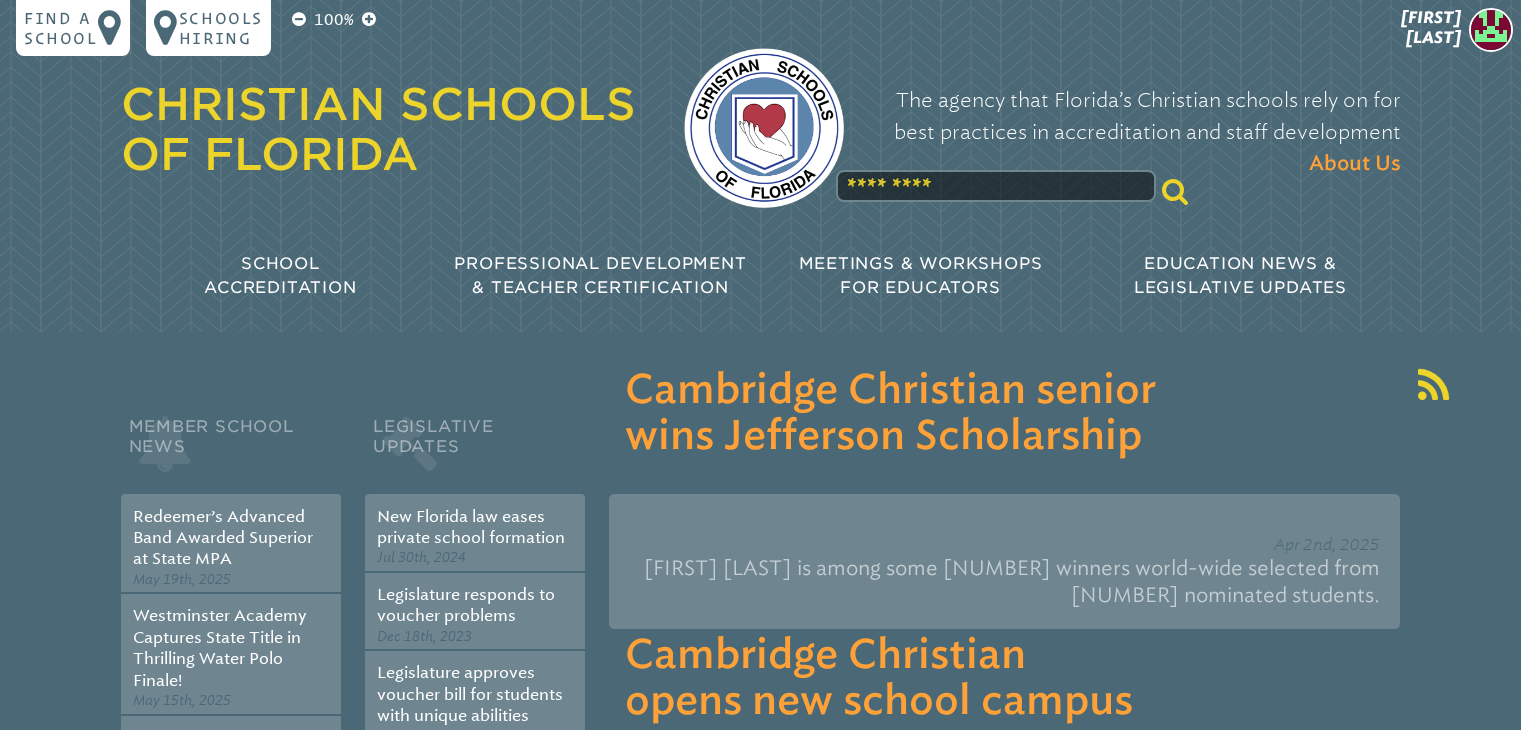 scroll, scrollTop: 0, scrollLeft: 0, axis: both 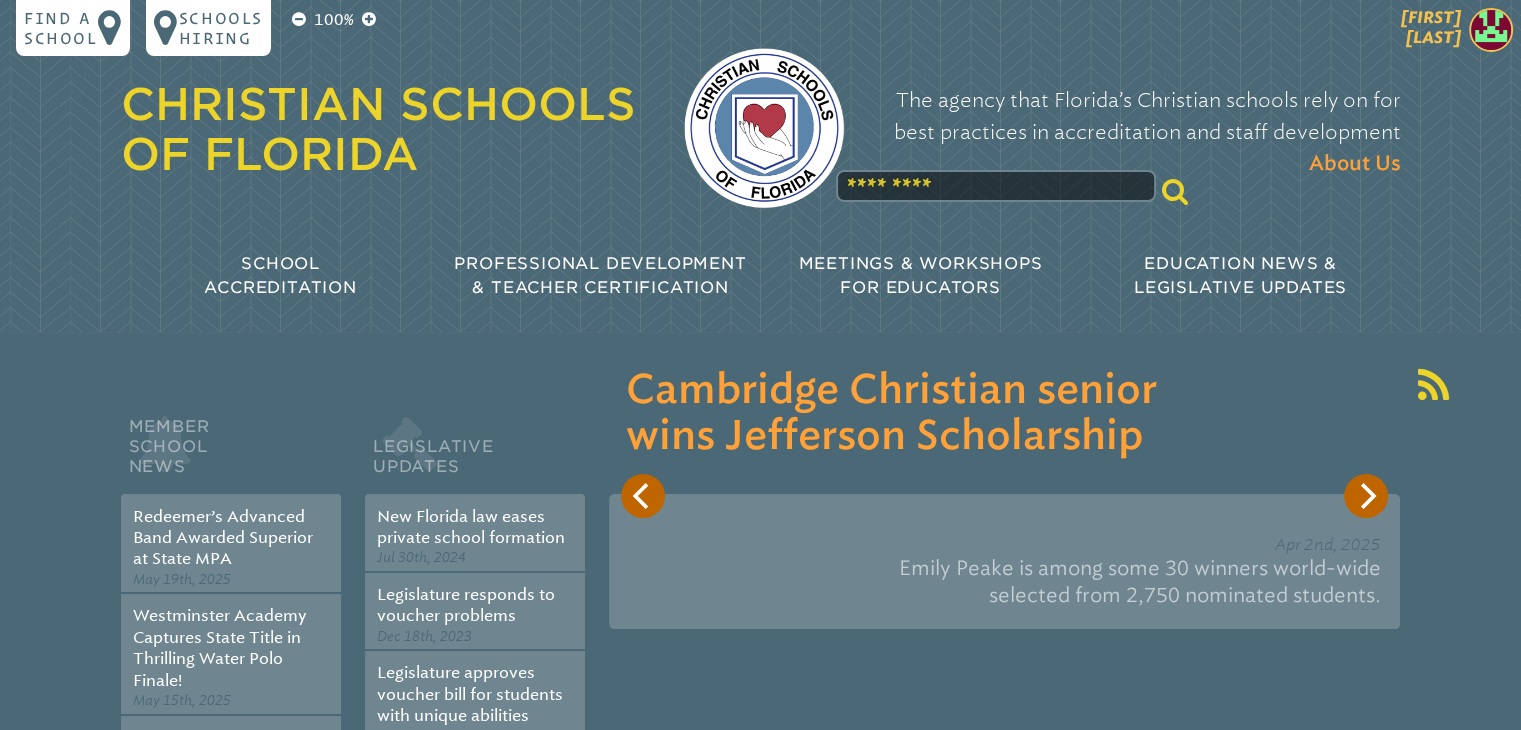click at bounding box center [1491, 30] 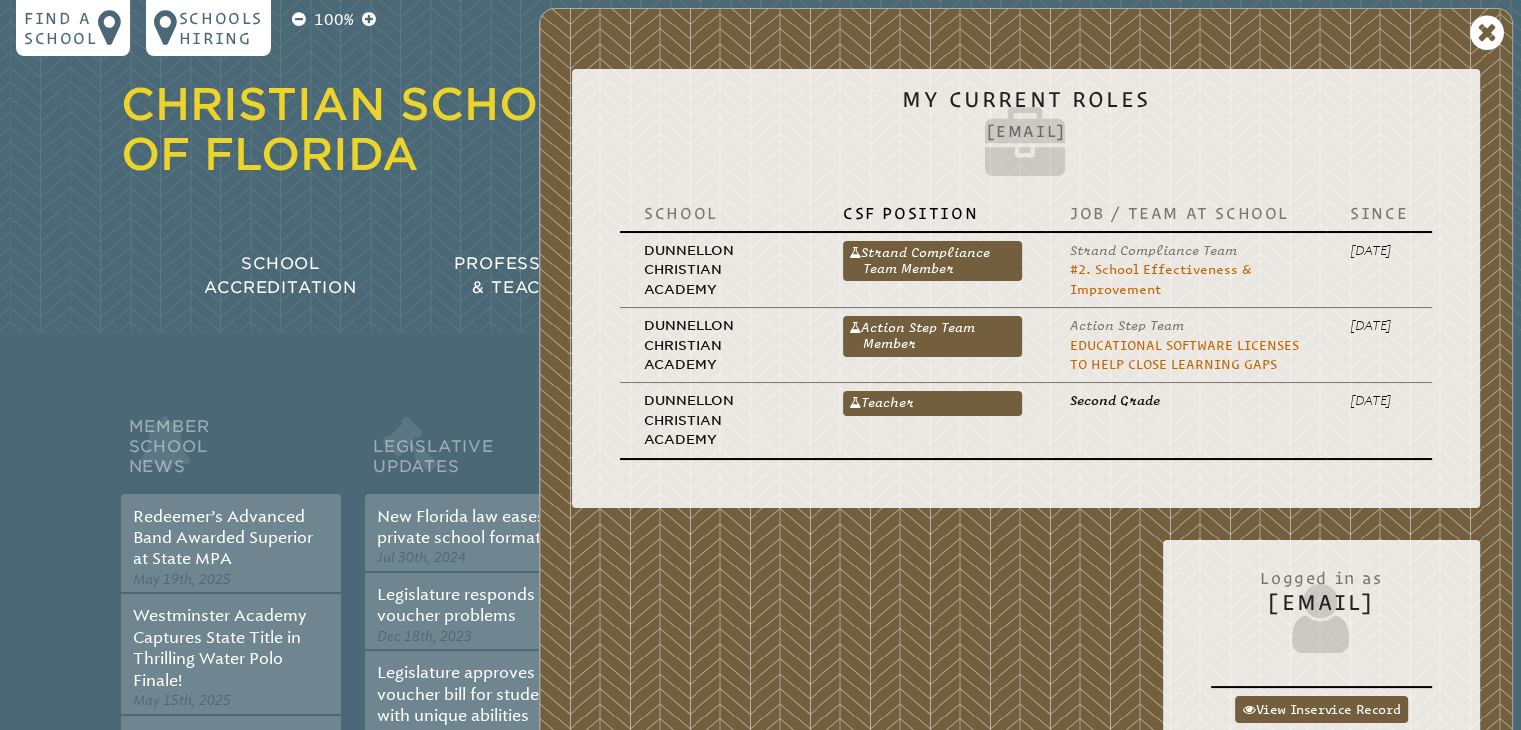 click at bounding box center [1487, 33] 